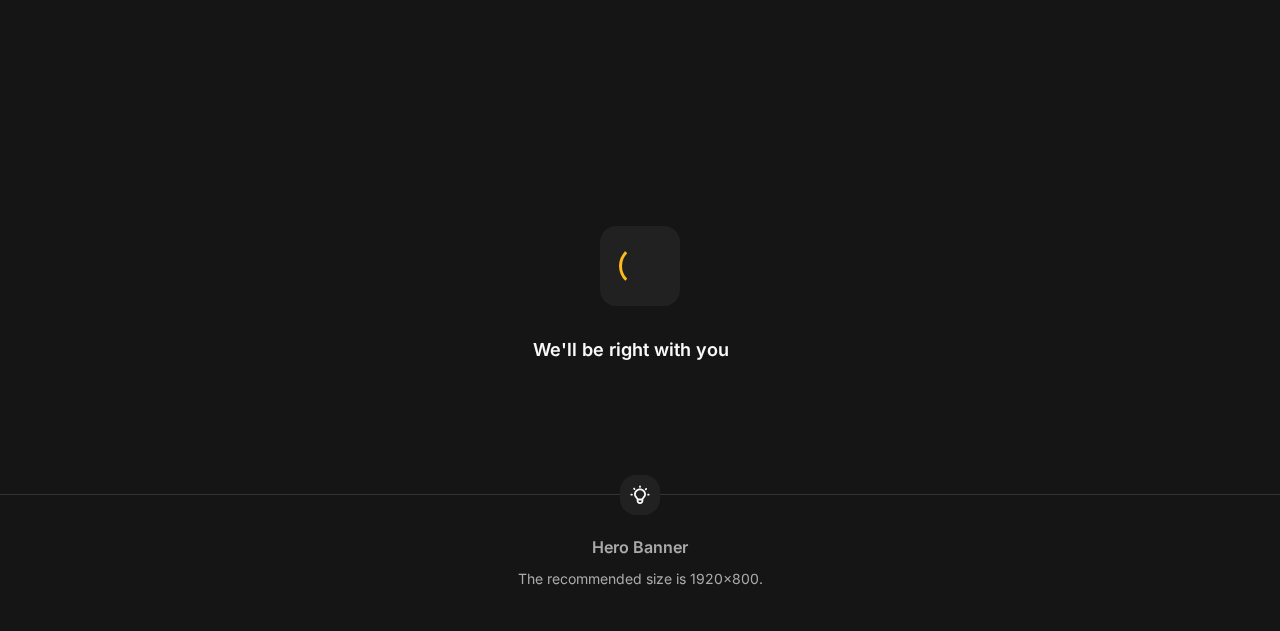 scroll, scrollTop: 0, scrollLeft: 0, axis: both 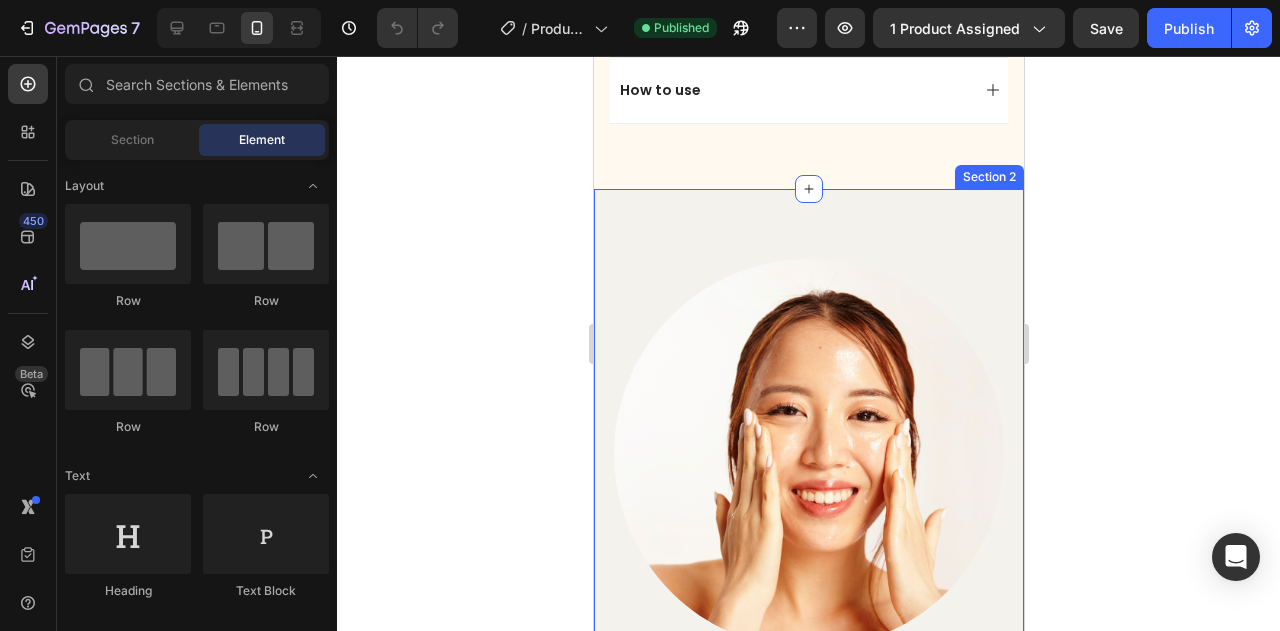 click 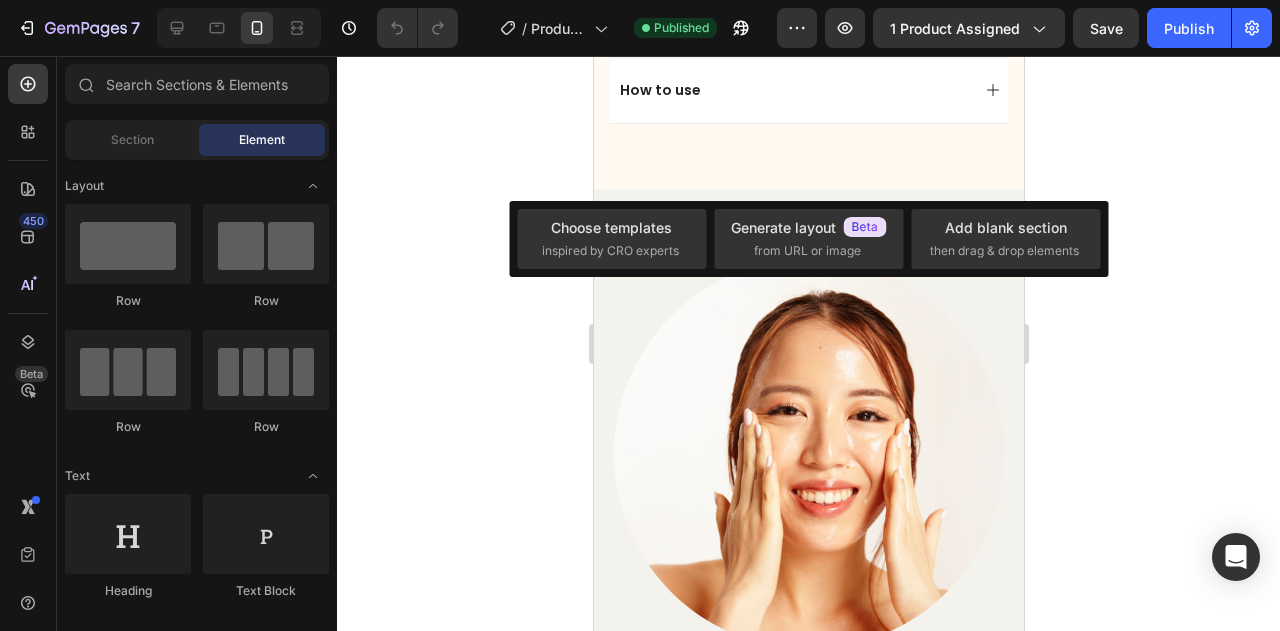 click on "Choose templates" at bounding box center [611, 227] 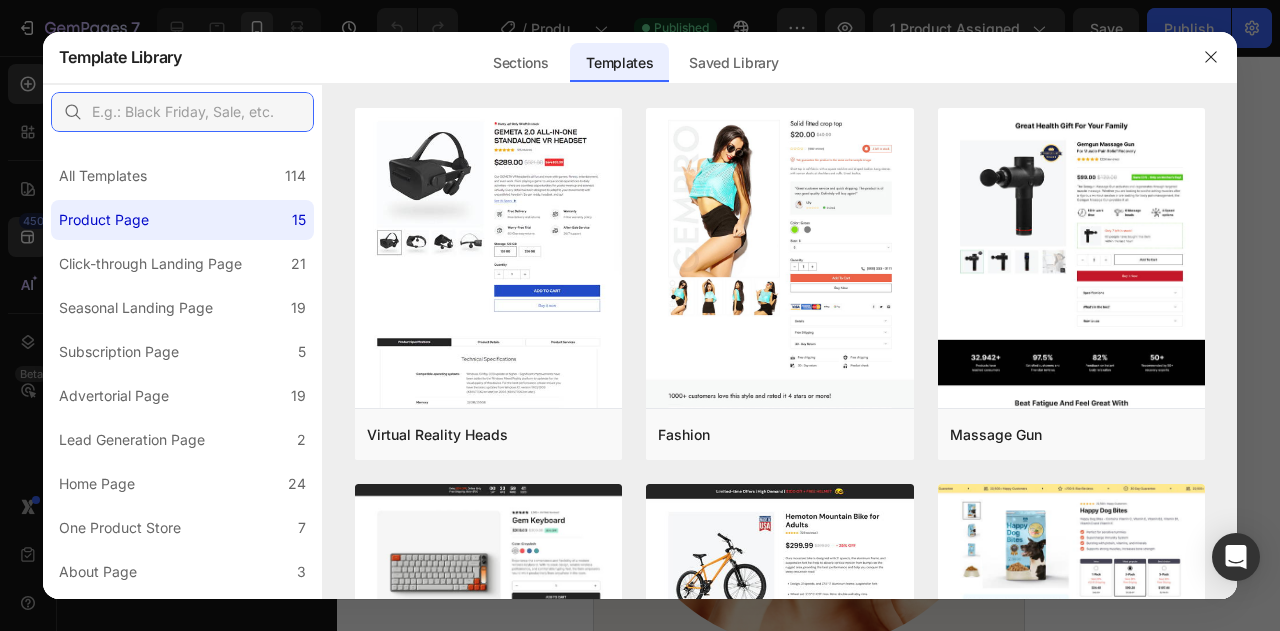 click at bounding box center (182, 112) 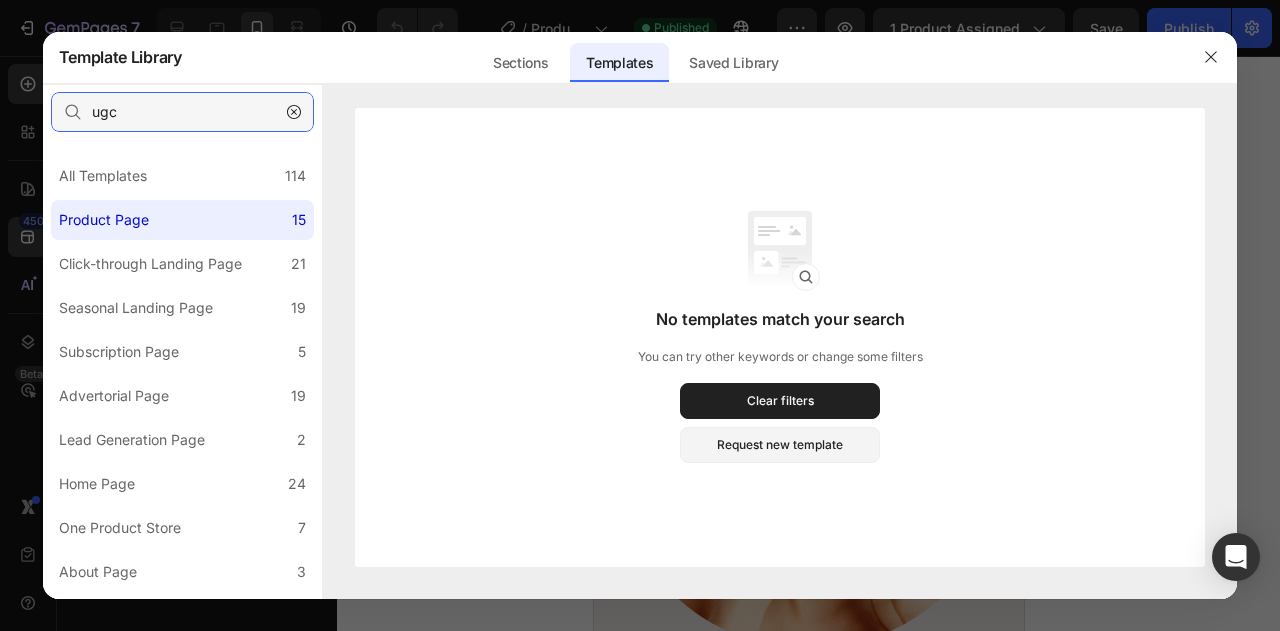 type on "ugc" 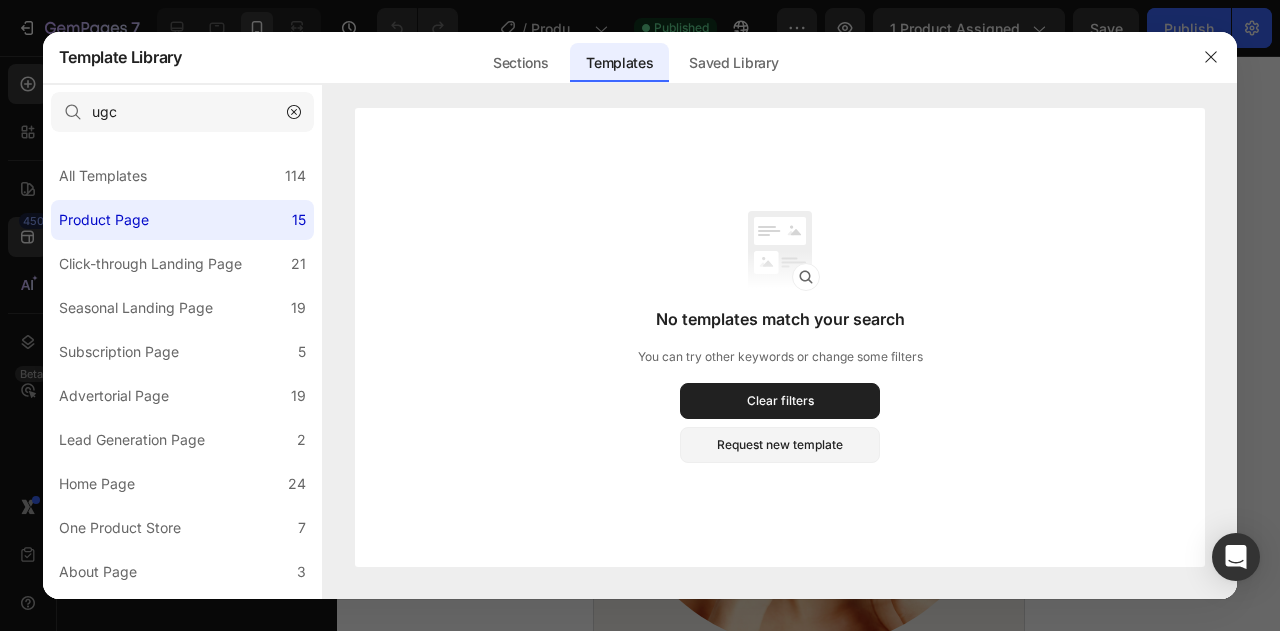 click 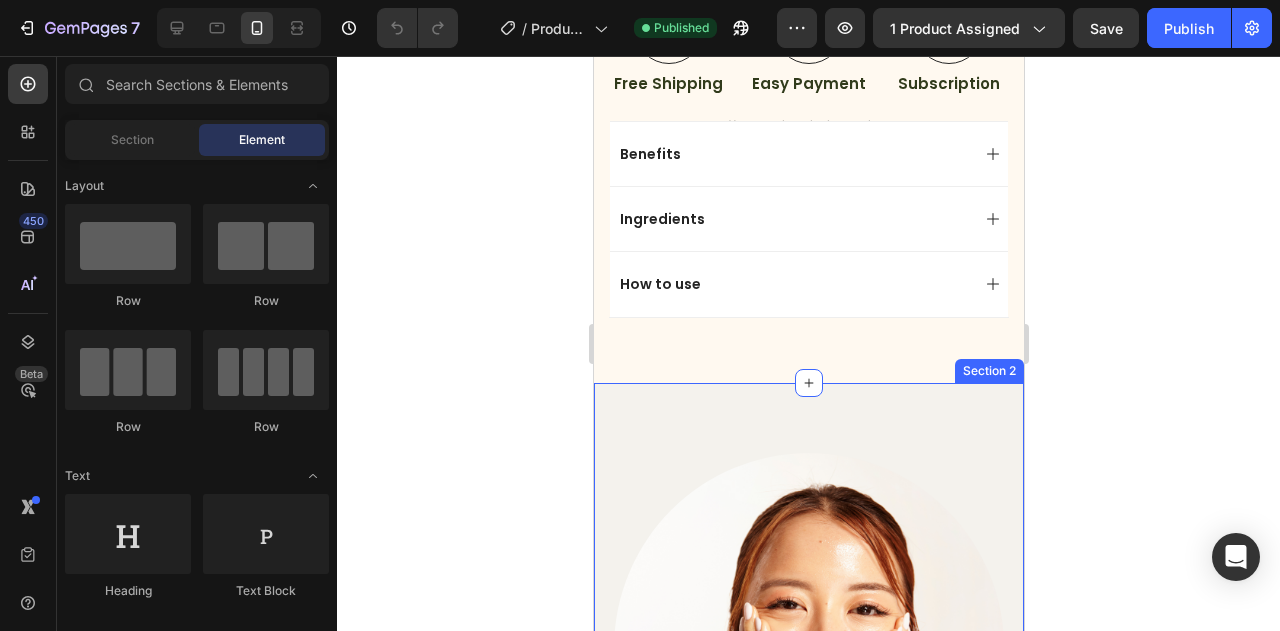 scroll, scrollTop: 1100, scrollLeft: 0, axis: vertical 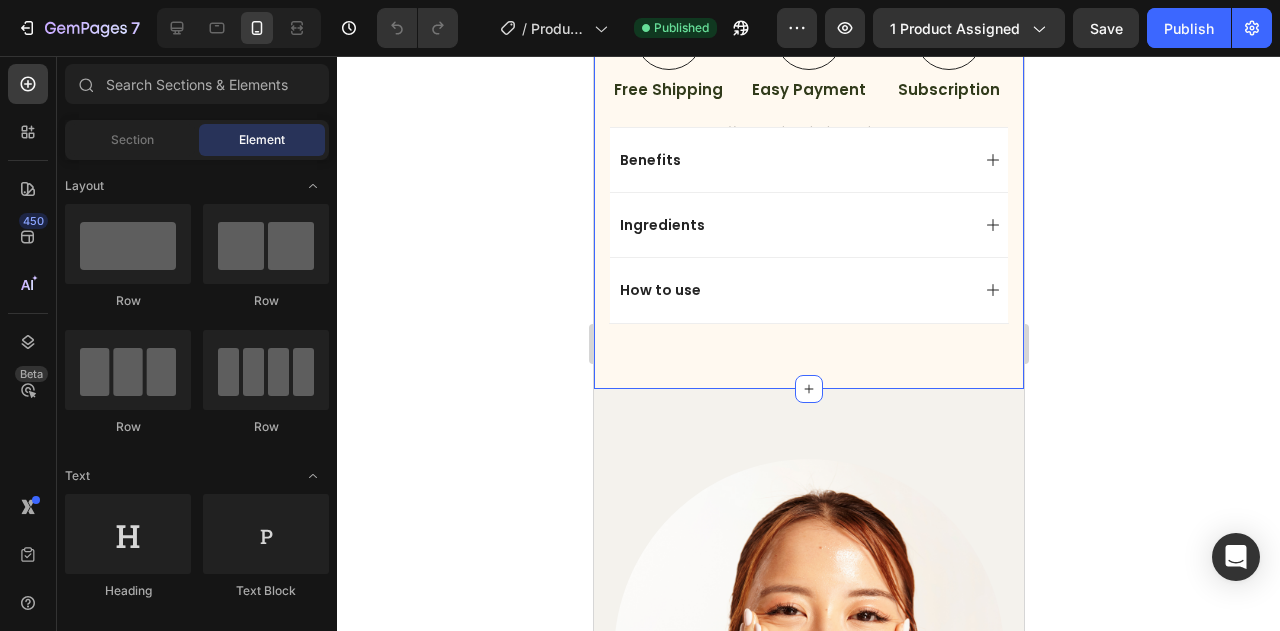 click 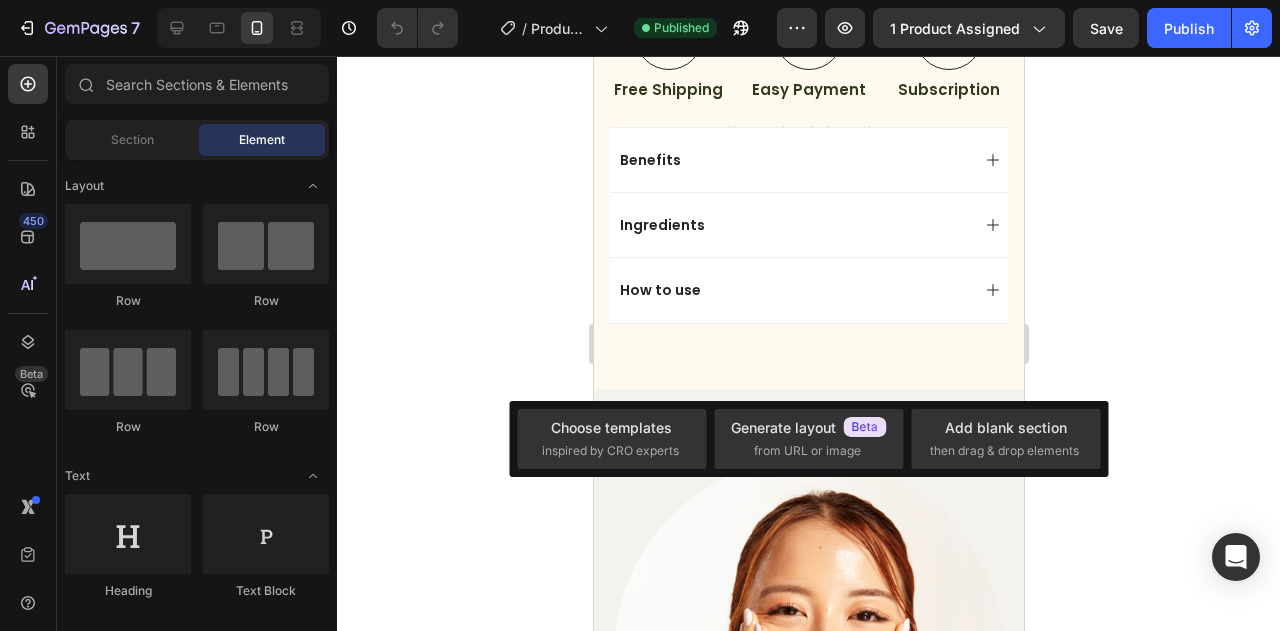 click on "then drag & drop elements" at bounding box center (1004, 451) 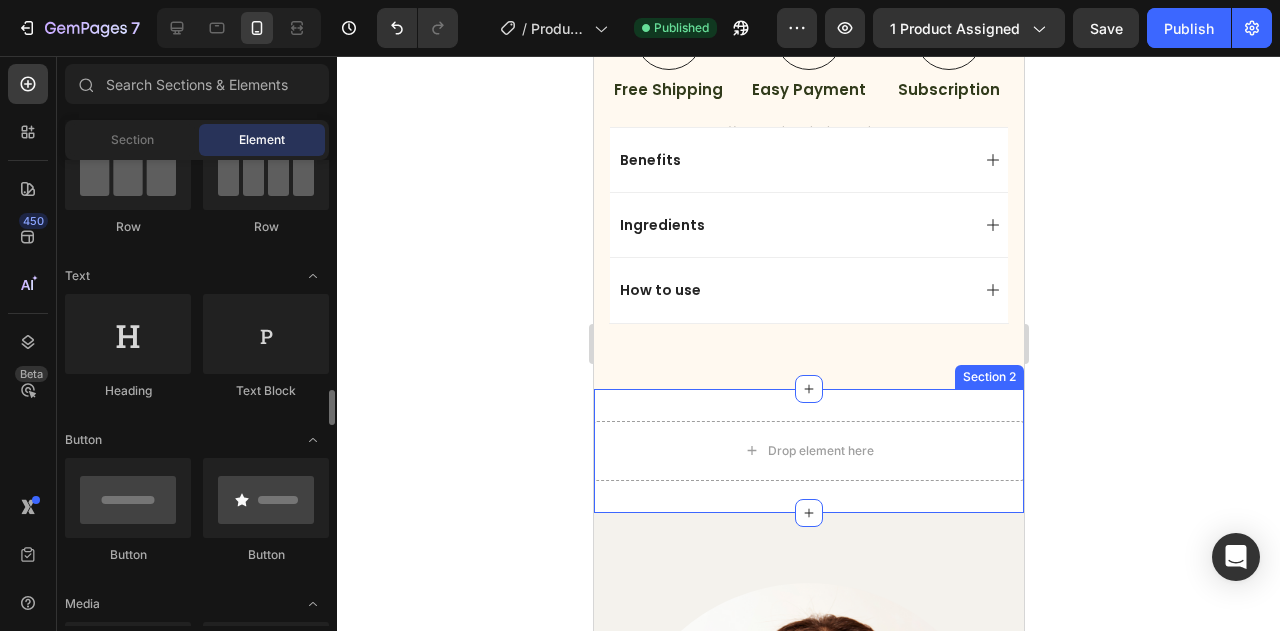 scroll, scrollTop: 400, scrollLeft: 0, axis: vertical 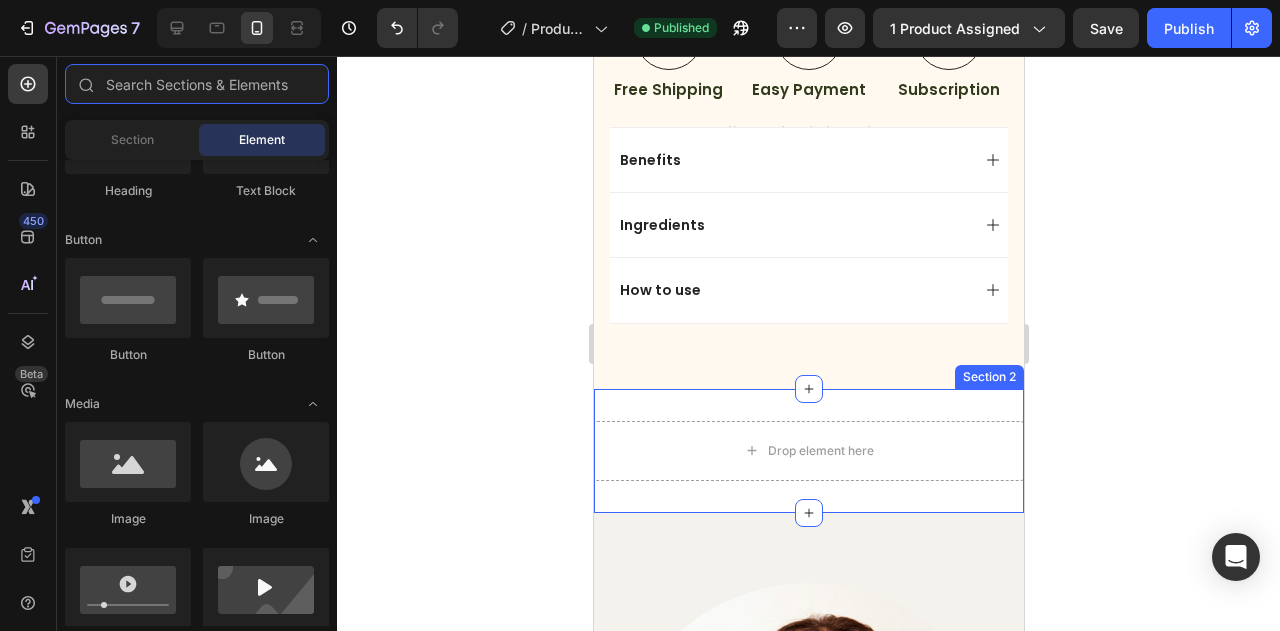 click at bounding box center (197, 84) 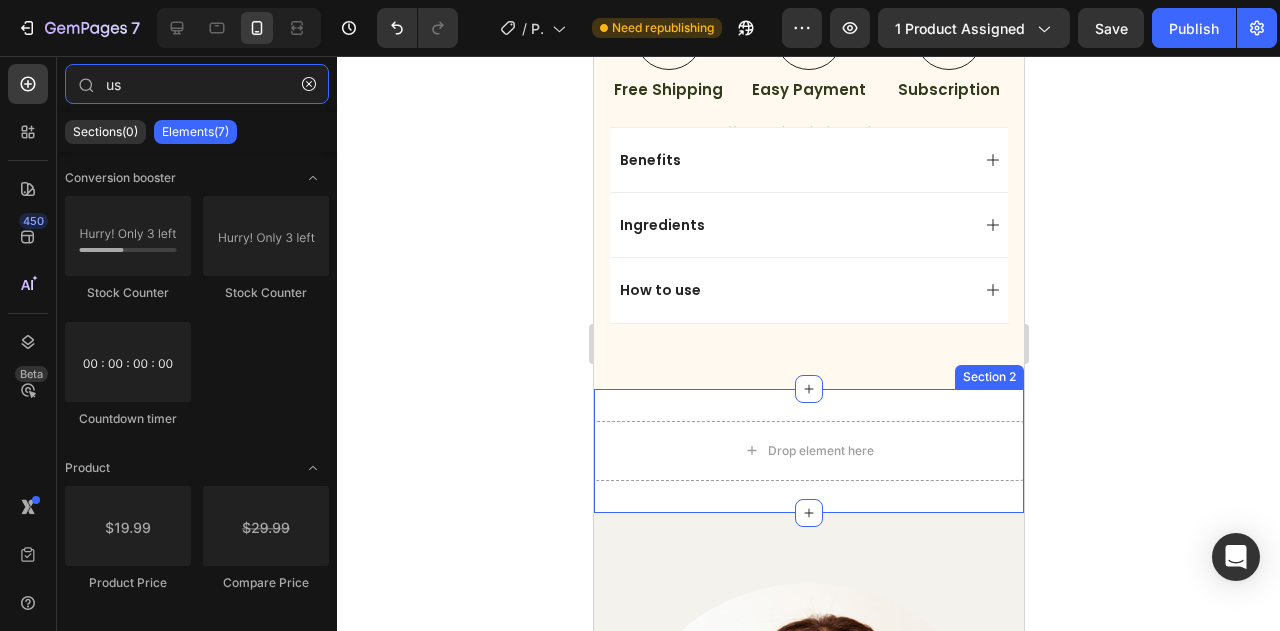 type on "u" 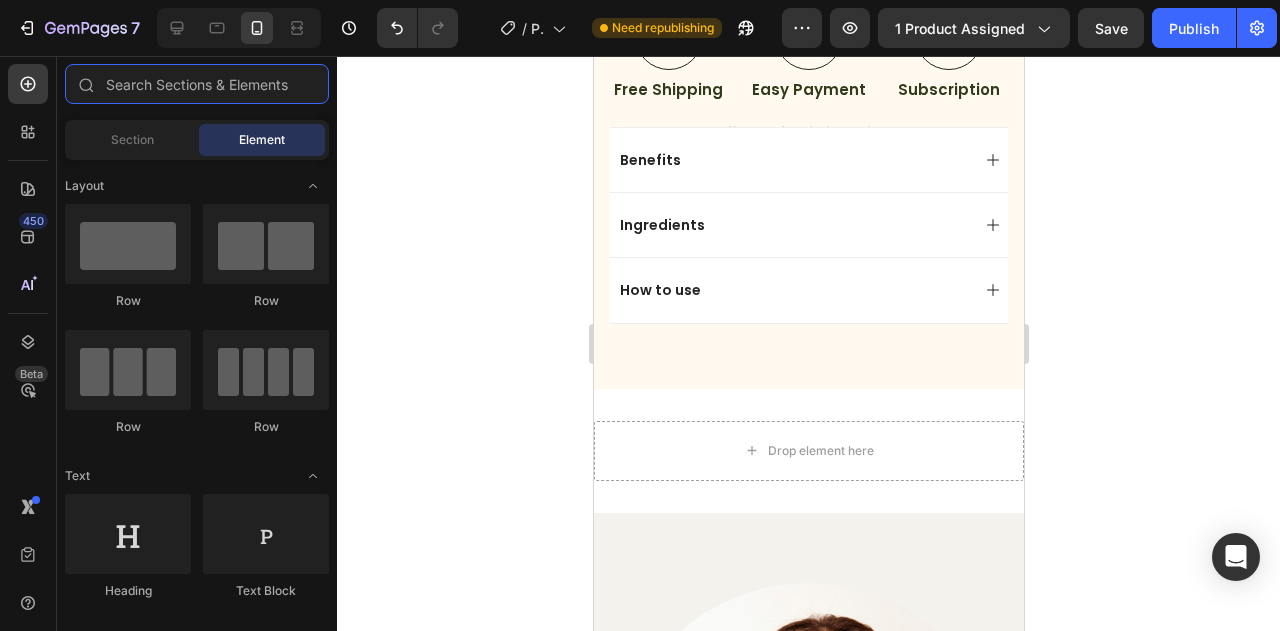 click at bounding box center (197, 84) 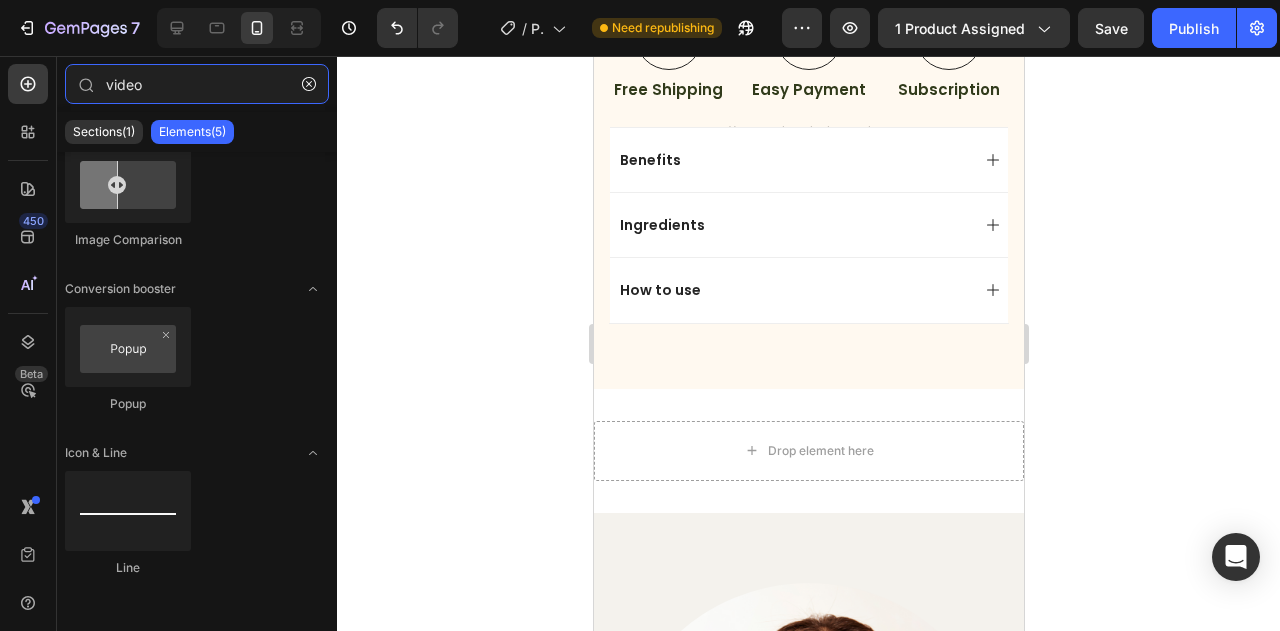scroll, scrollTop: 0, scrollLeft: 0, axis: both 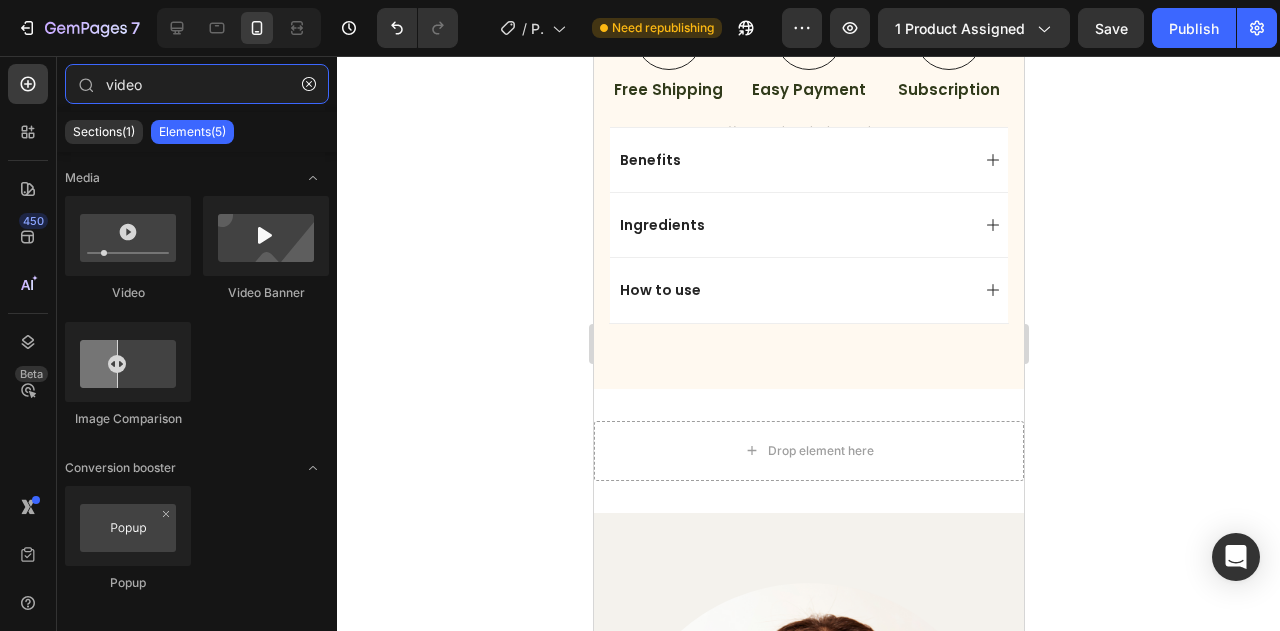 type on "video" 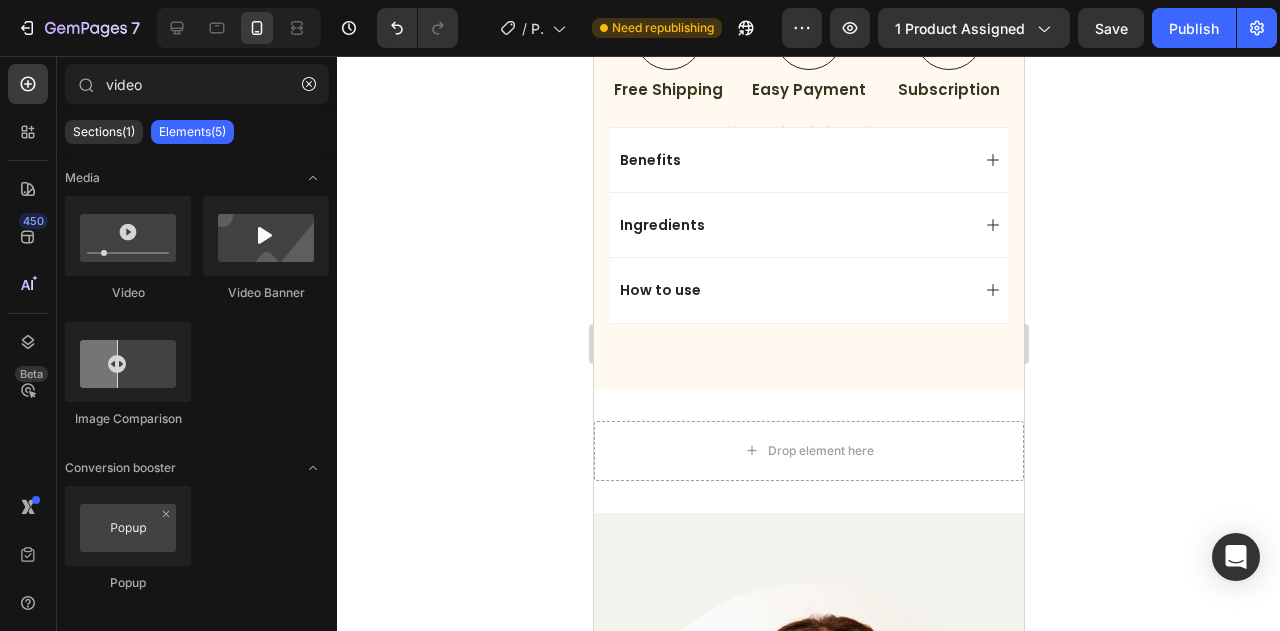 click at bounding box center [128, 236] 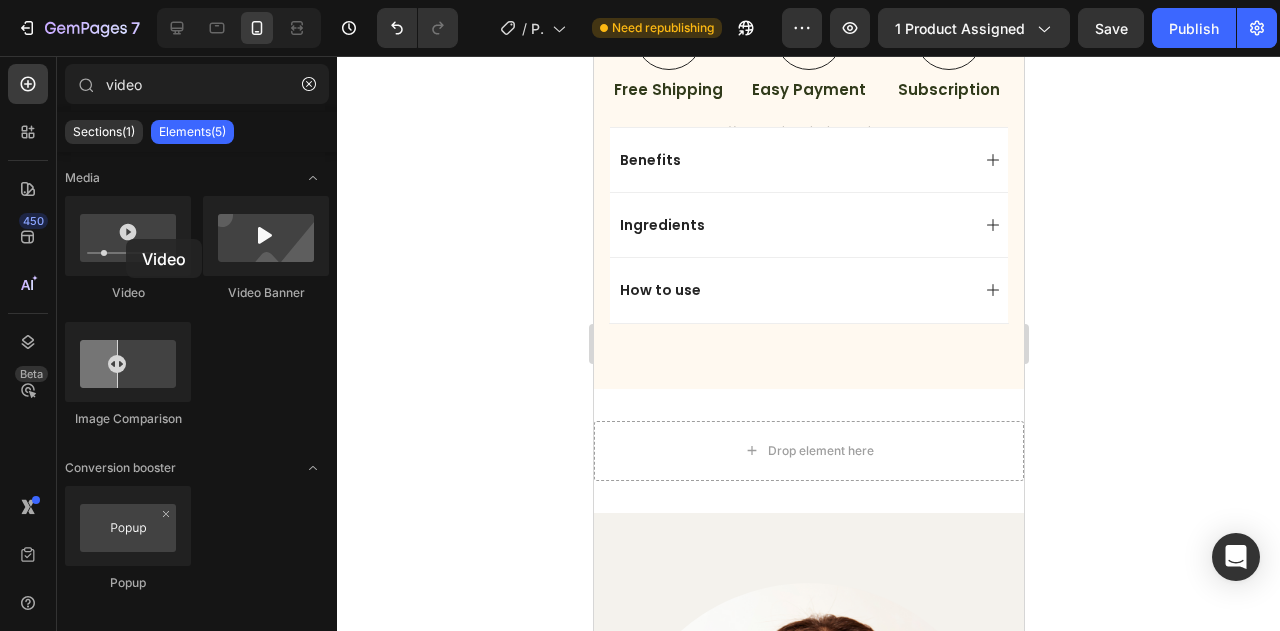 drag, startPoint x: 146, startPoint y: 241, endPoint x: 126, endPoint y: 238, distance: 20.22375 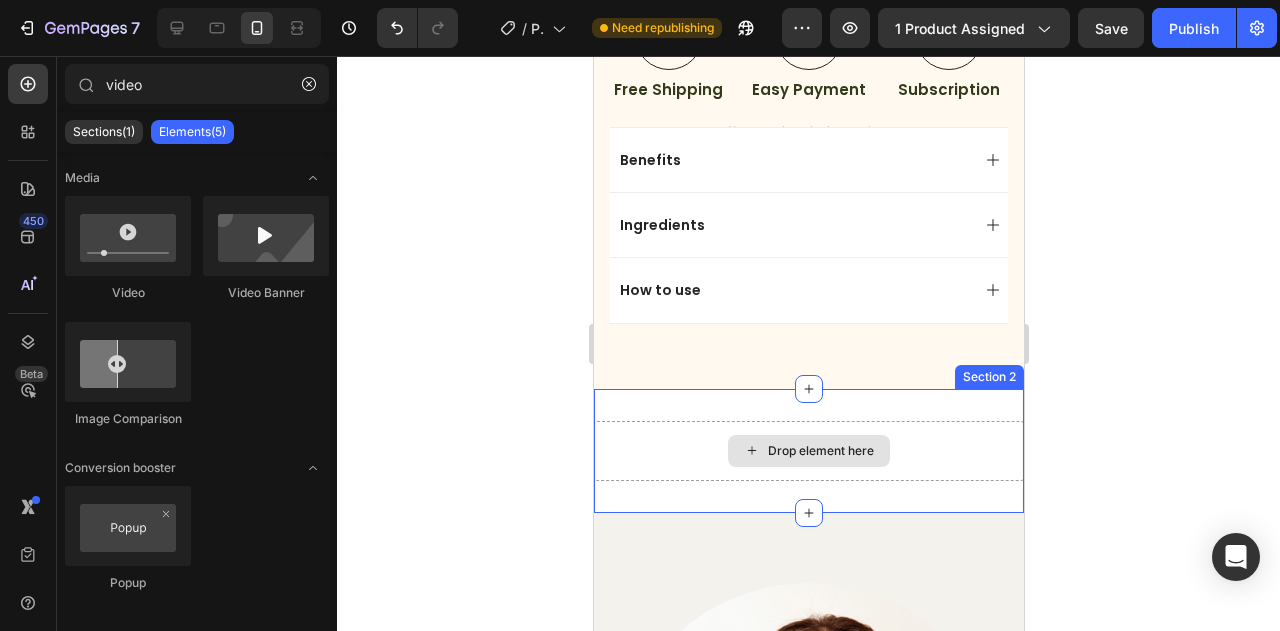 click on "Drop element here" at bounding box center (808, 451) 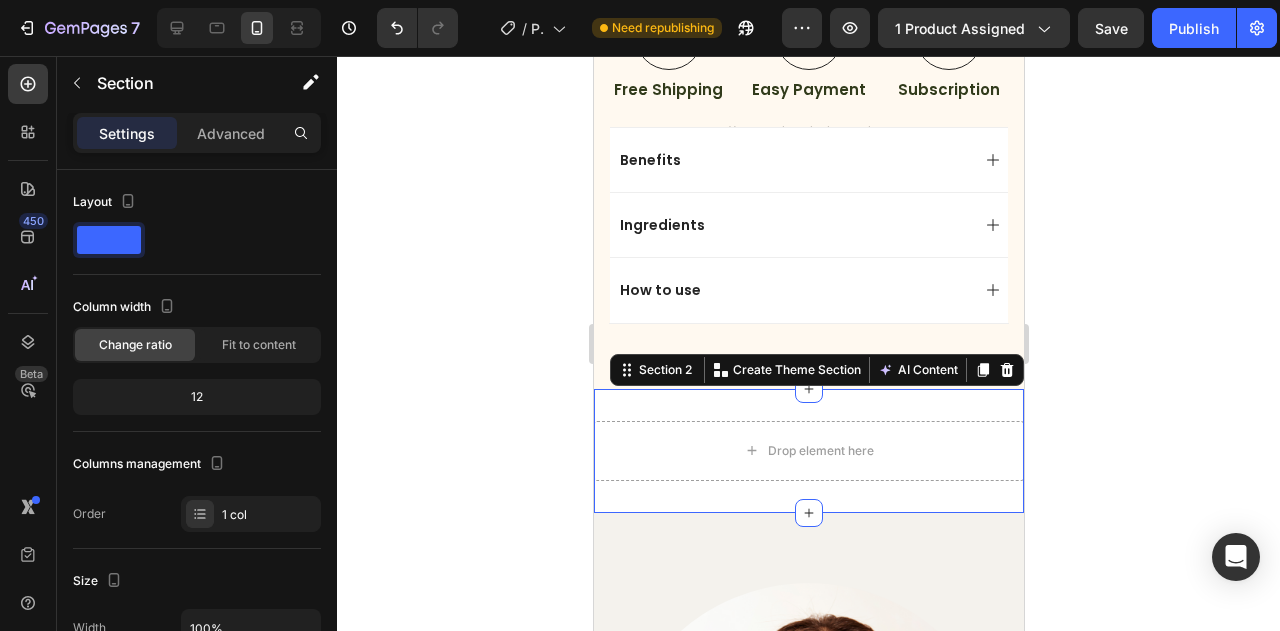 click 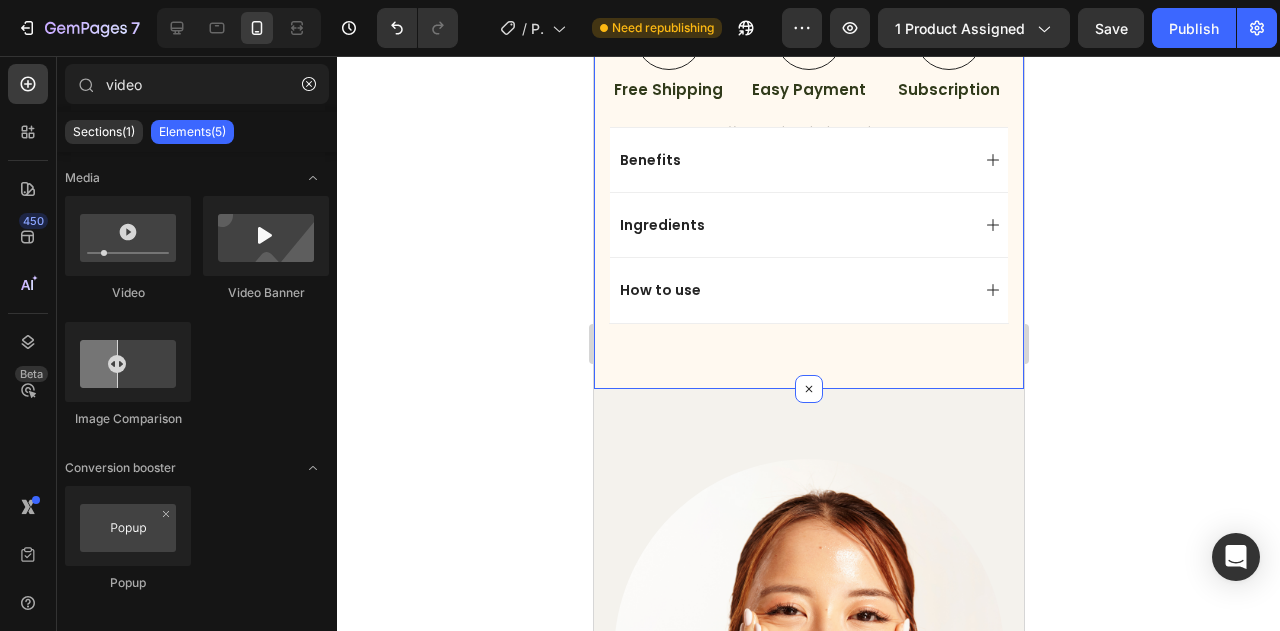 click 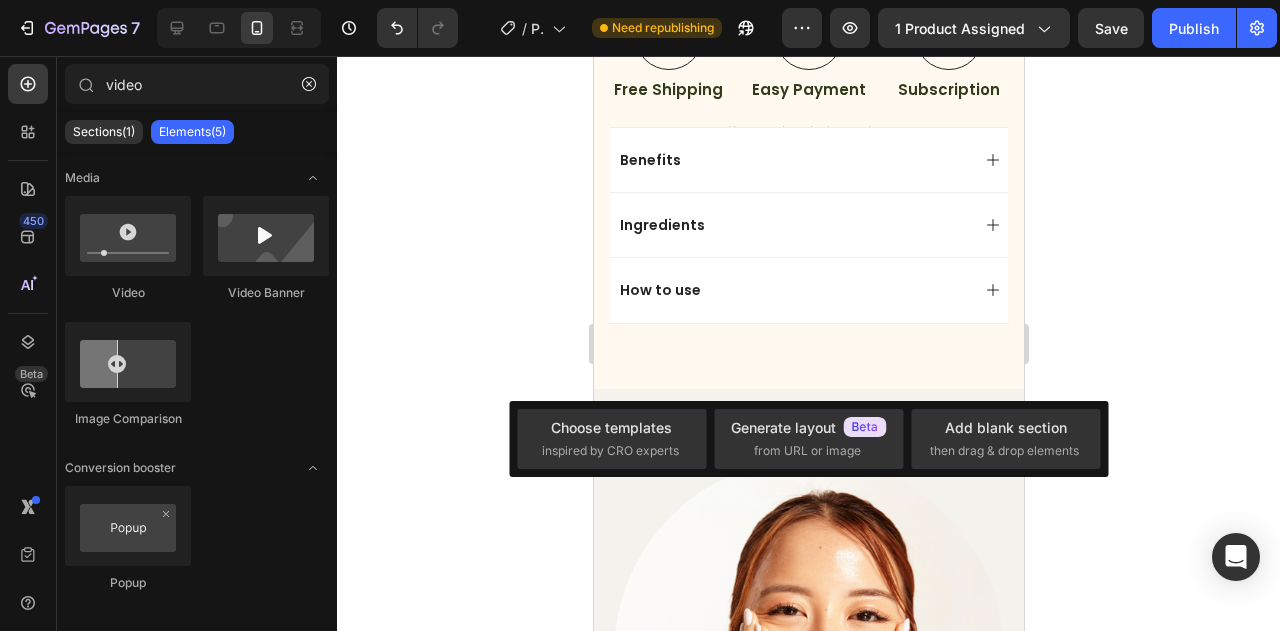 click on "Add blank section" at bounding box center [1006, 427] 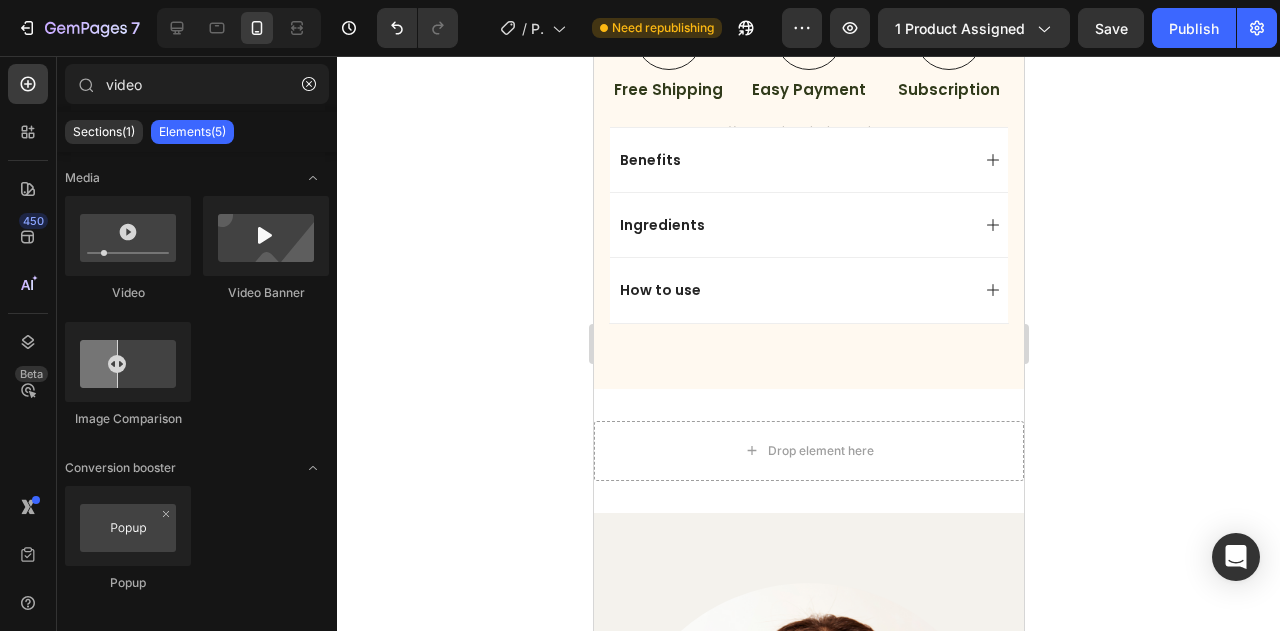 click 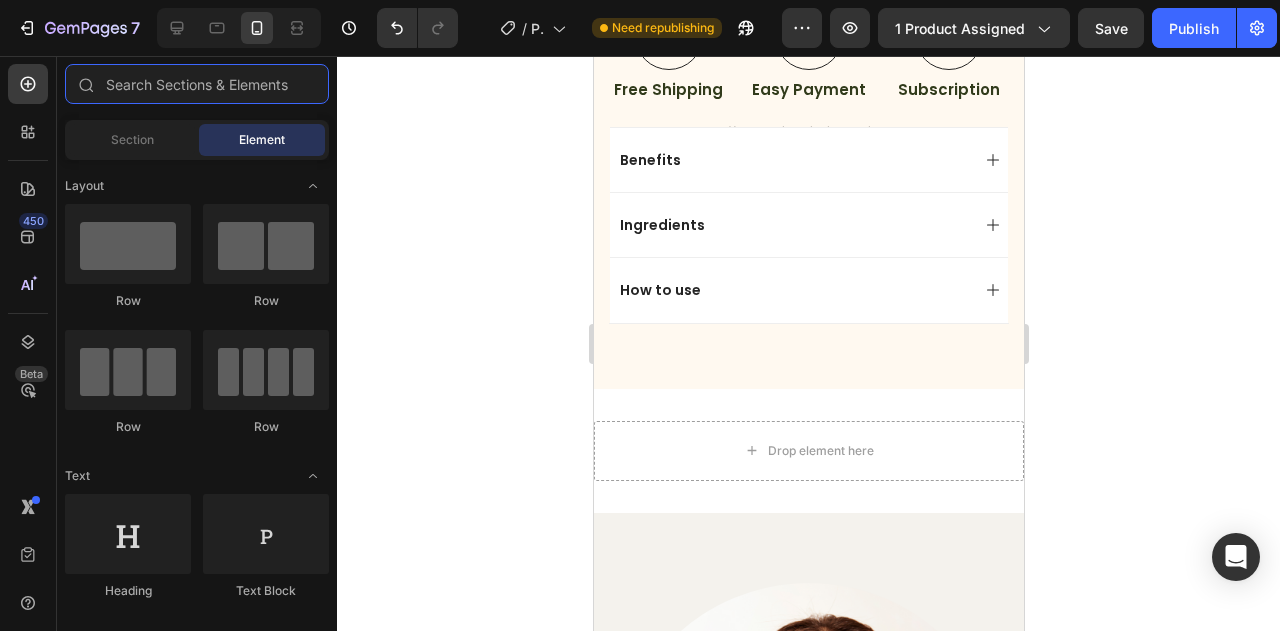 scroll, scrollTop: 100, scrollLeft: 0, axis: vertical 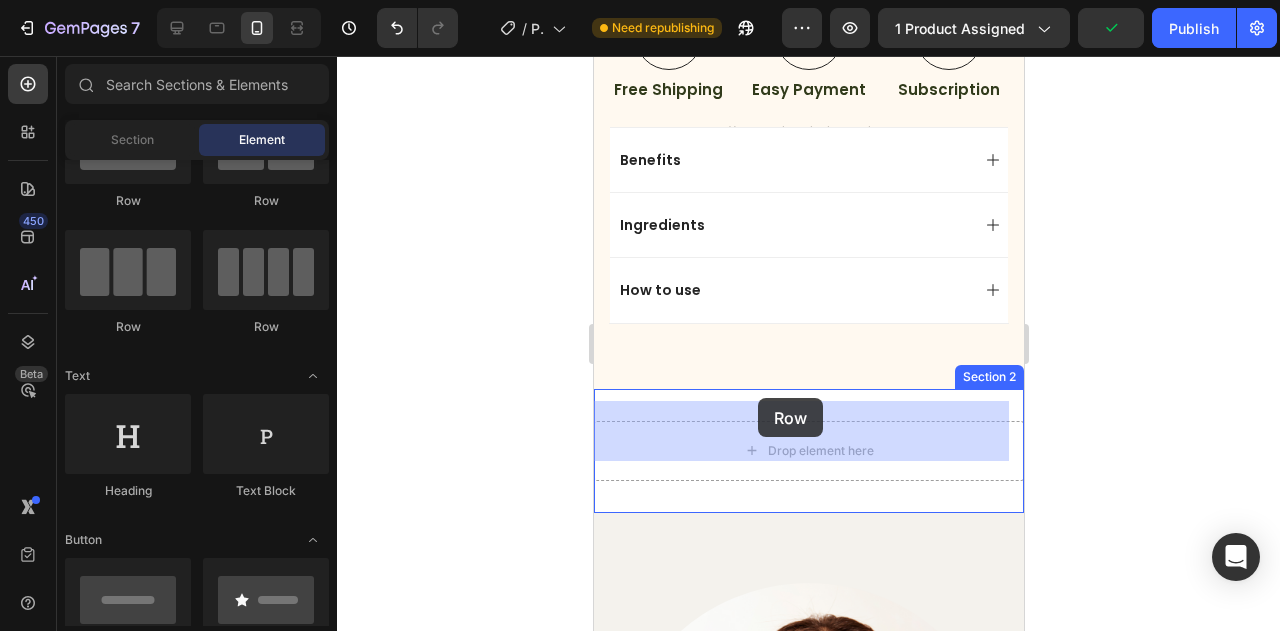 drag, startPoint x: 854, startPoint y: 322, endPoint x: 1651, endPoint y: 457, distance: 808.35266 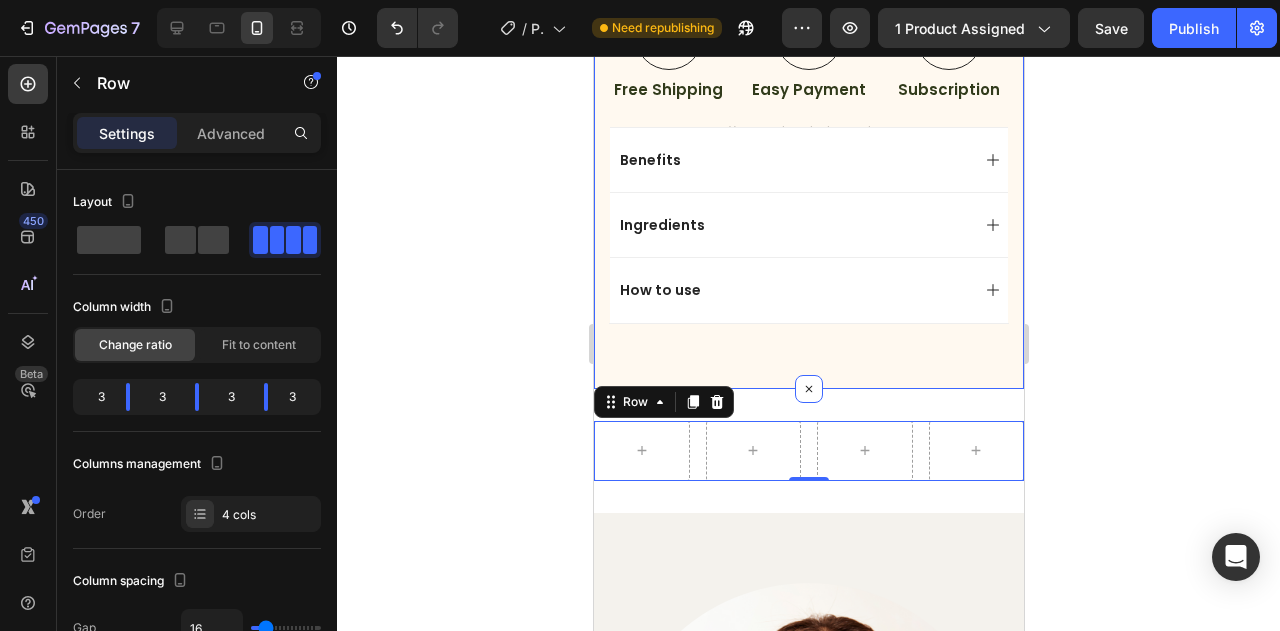 click 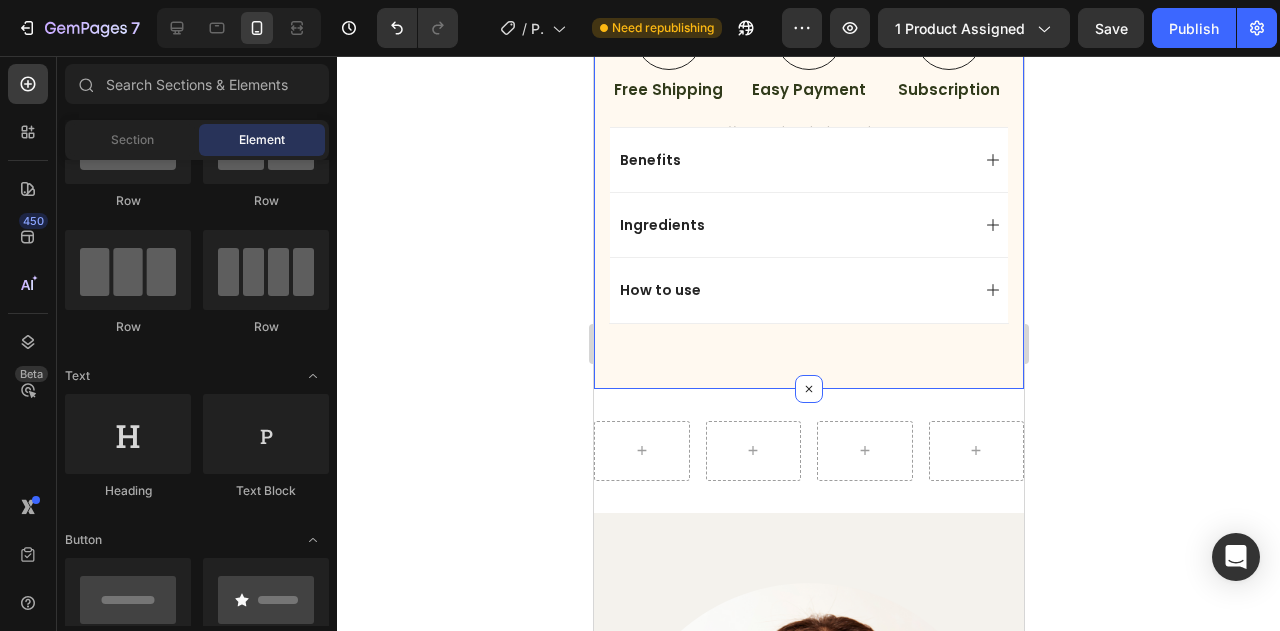 scroll, scrollTop: 0, scrollLeft: 0, axis: both 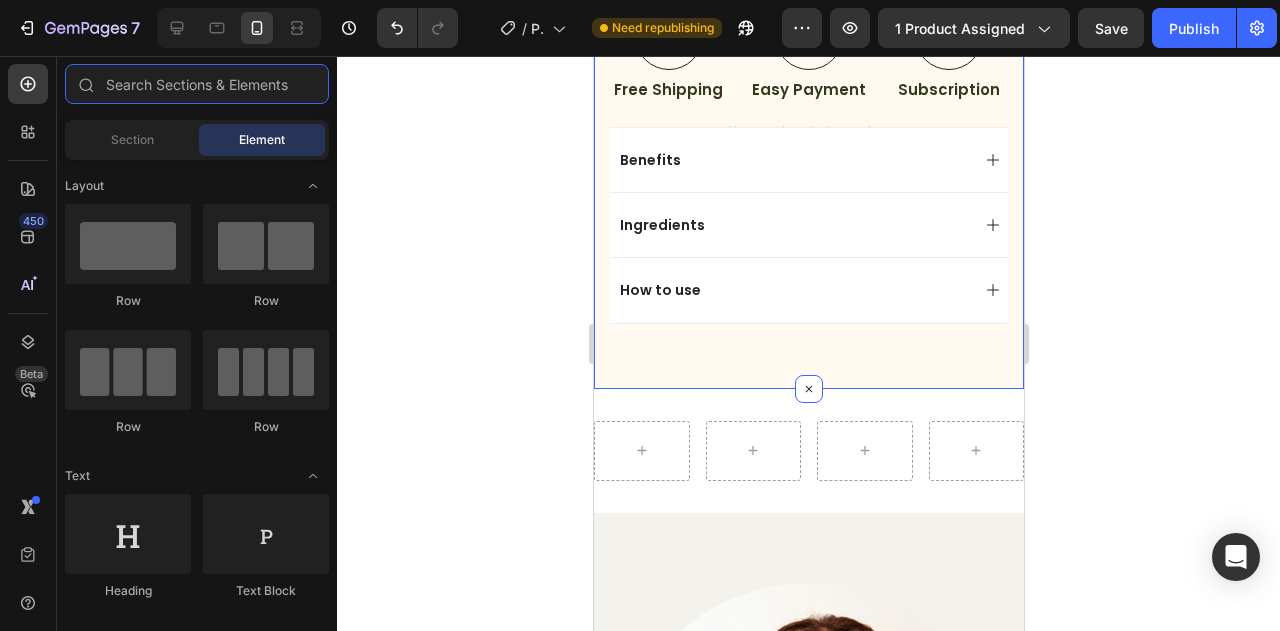 click at bounding box center (197, 84) 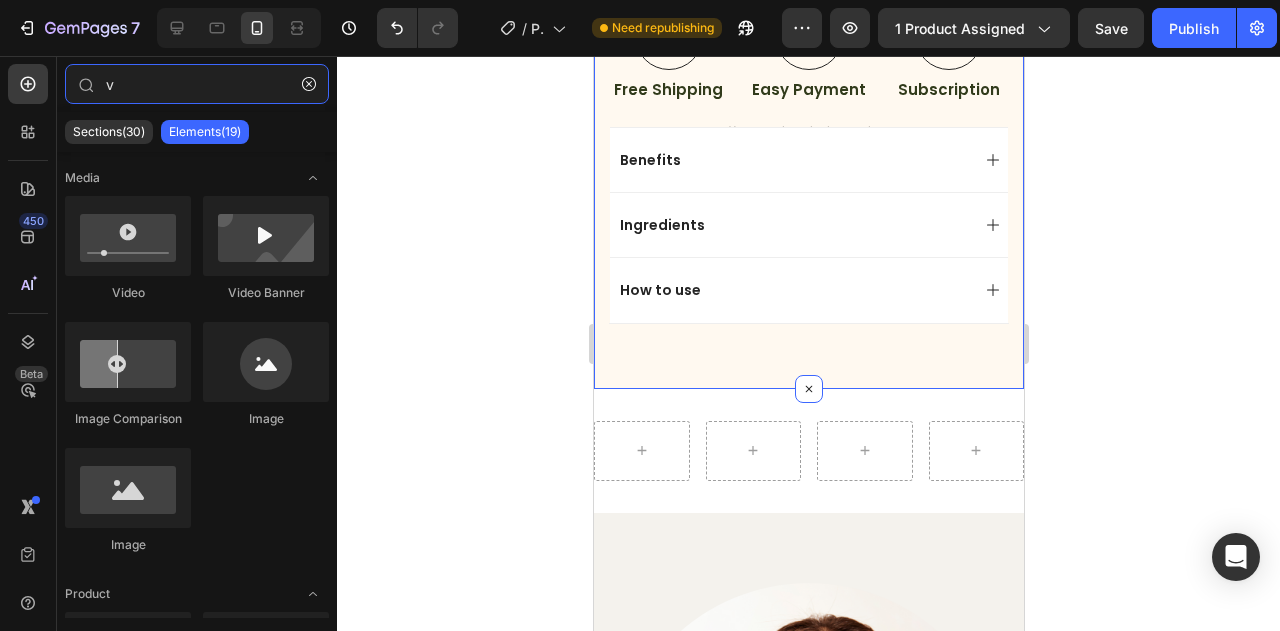 type on "v" 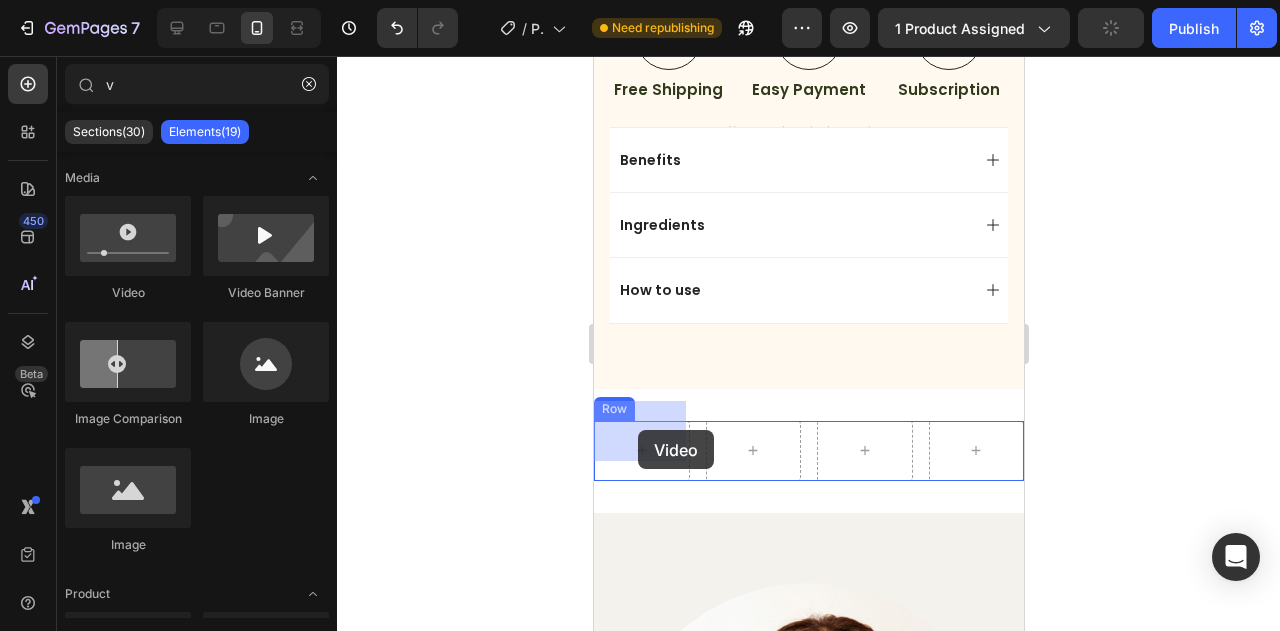 drag, startPoint x: 715, startPoint y: 295, endPoint x: 637, endPoint y: 430, distance: 155.91344 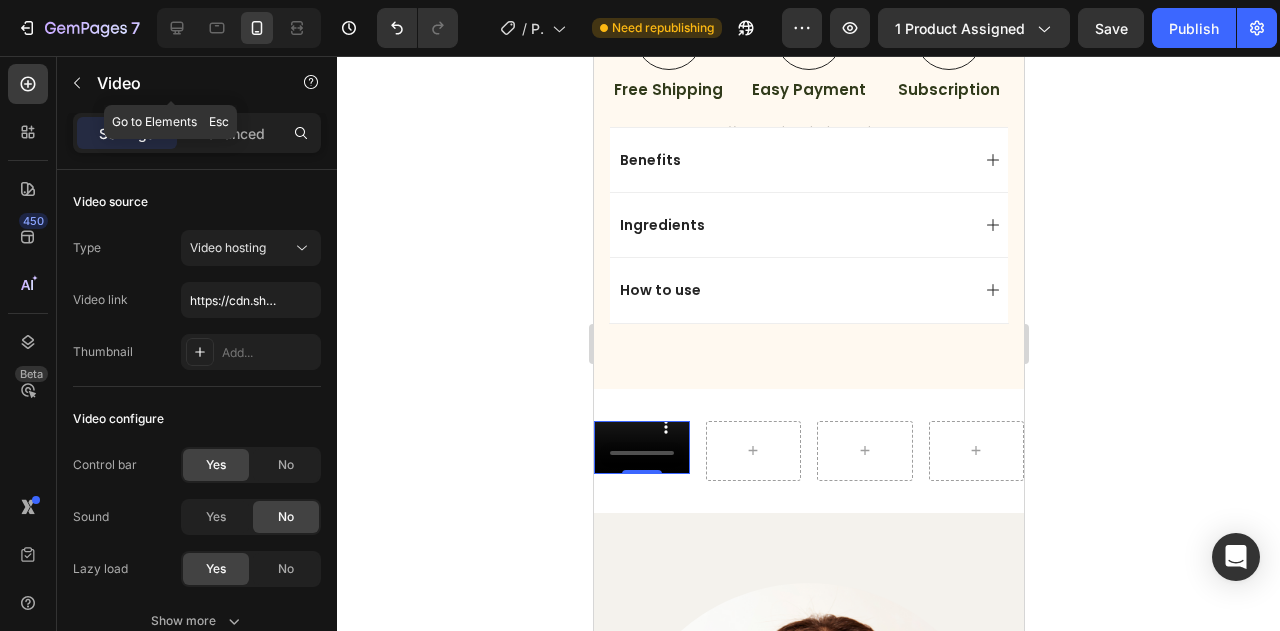 click 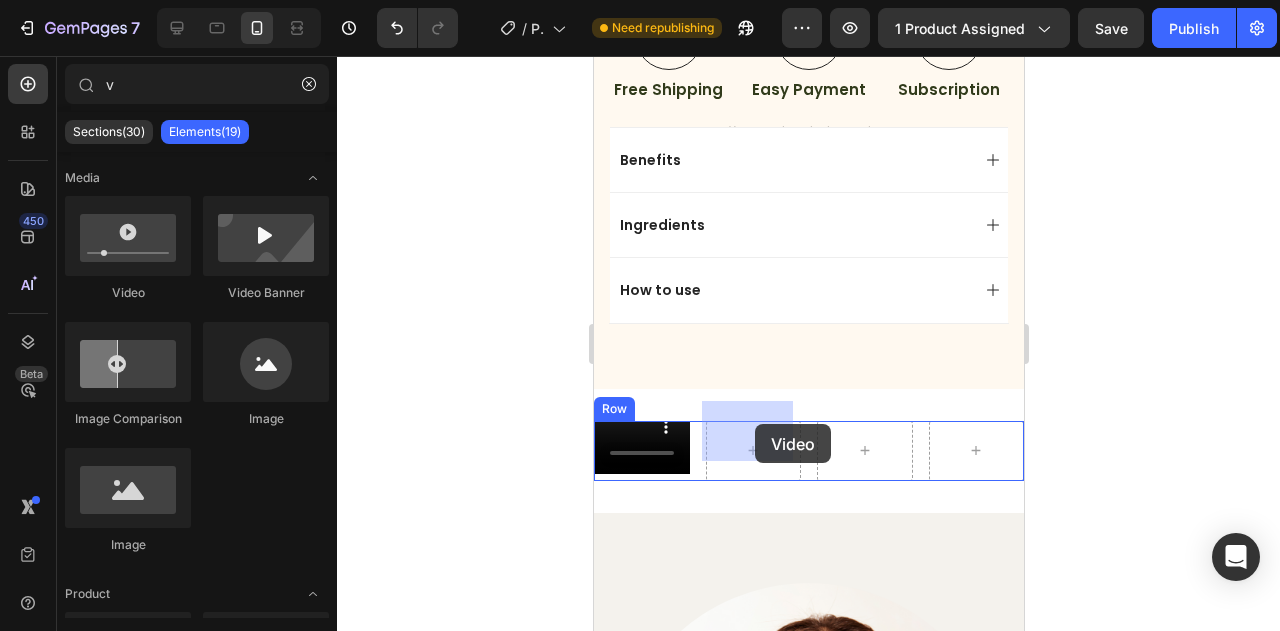 drag, startPoint x: 710, startPoint y: 290, endPoint x: 754, endPoint y: 424, distance: 141.039 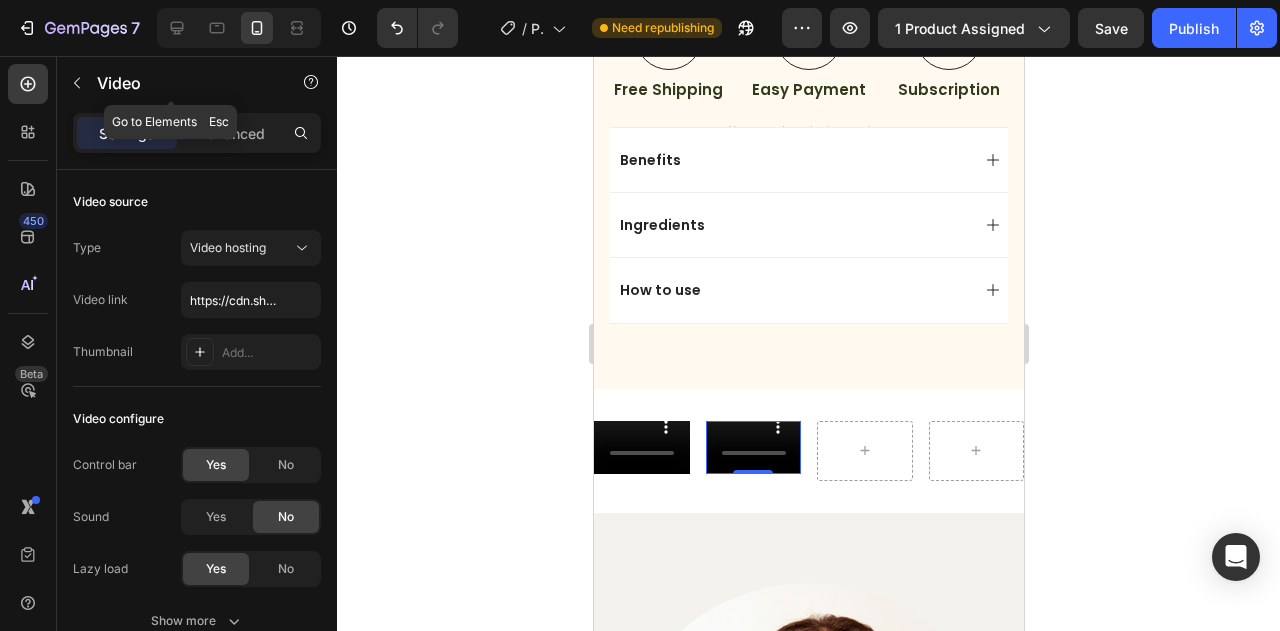click 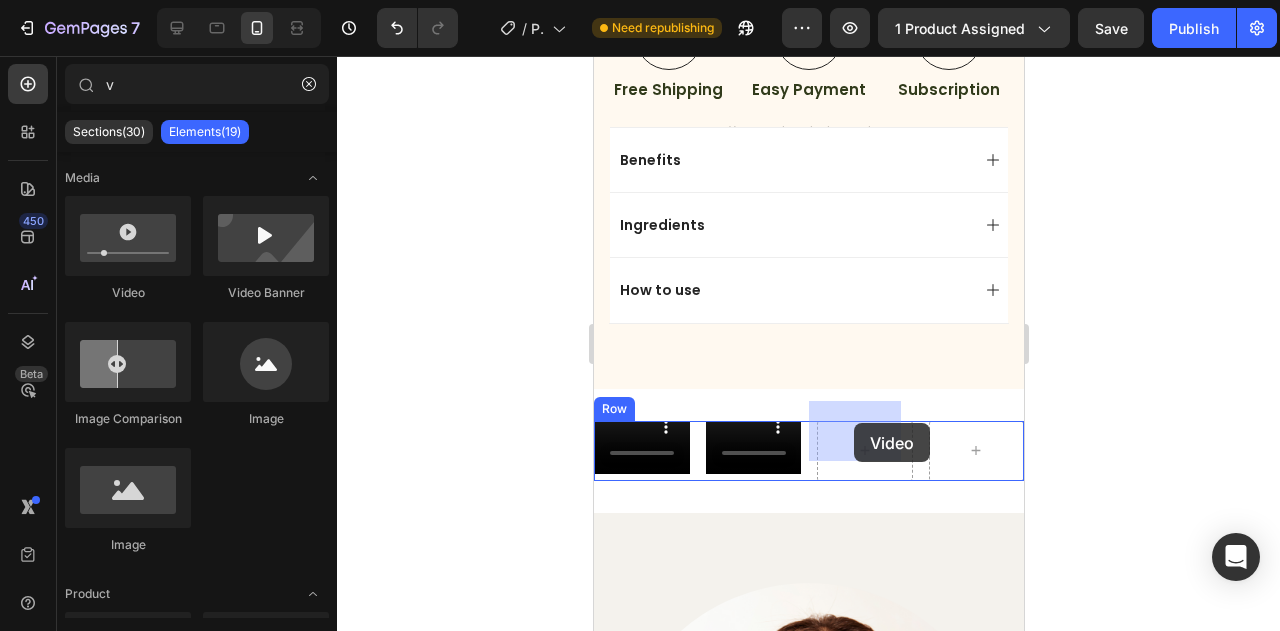 drag, startPoint x: 869, startPoint y: 335, endPoint x: 853, endPoint y: 423, distance: 89.44272 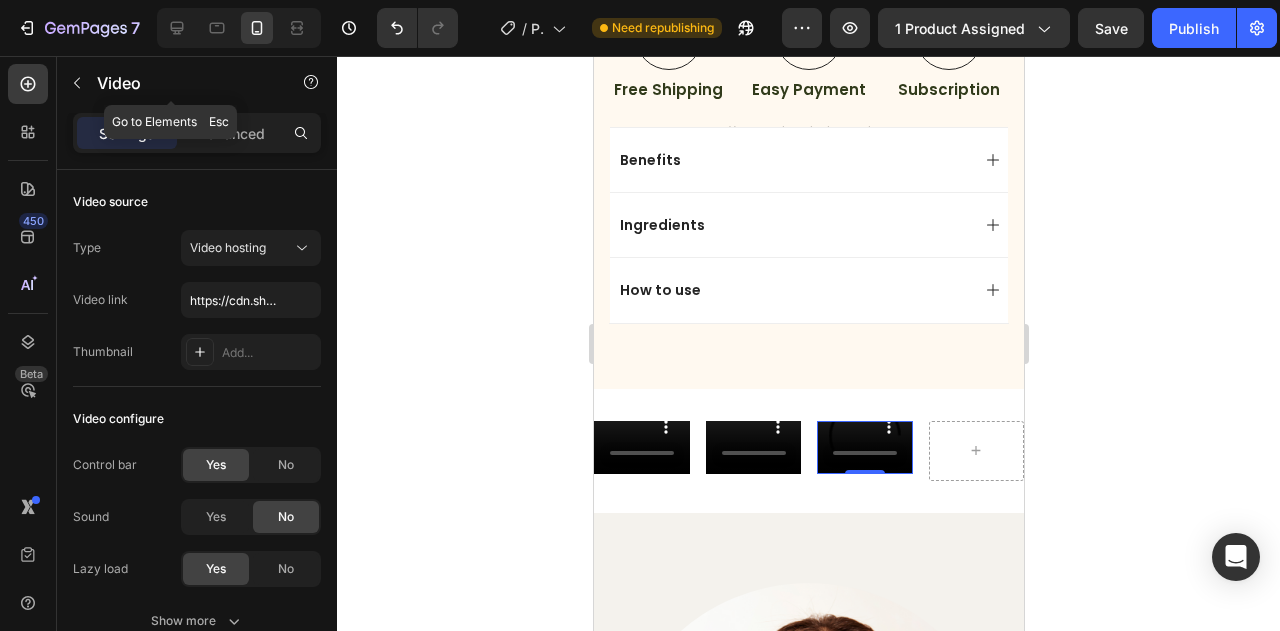 click 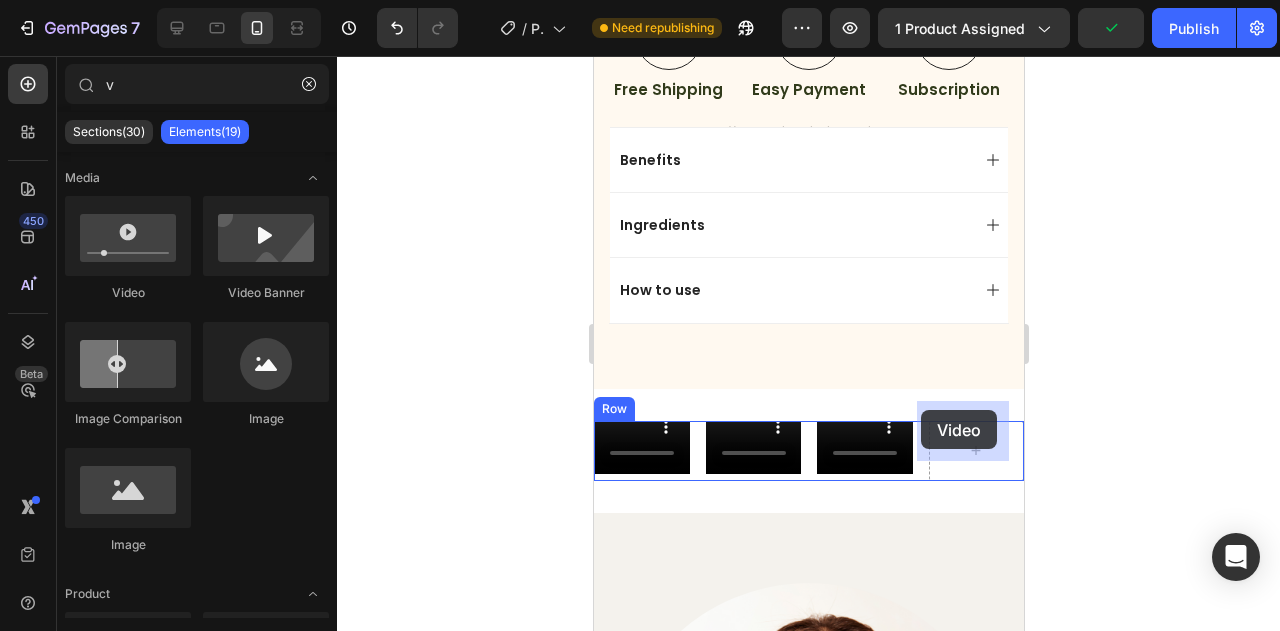 drag, startPoint x: 893, startPoint y: 323, endPoint x: 920, endPoint y: 410, distance: 91.09336 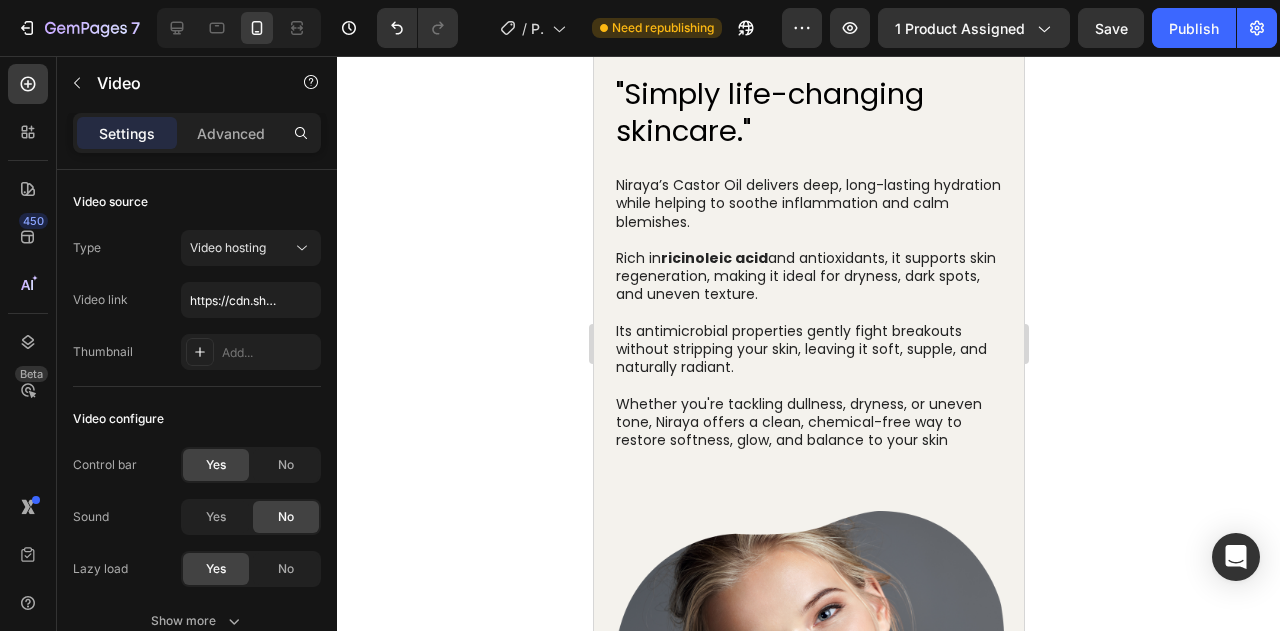 scroll, scrollTop: 2000, scrollLeft: 0, axis: vertical 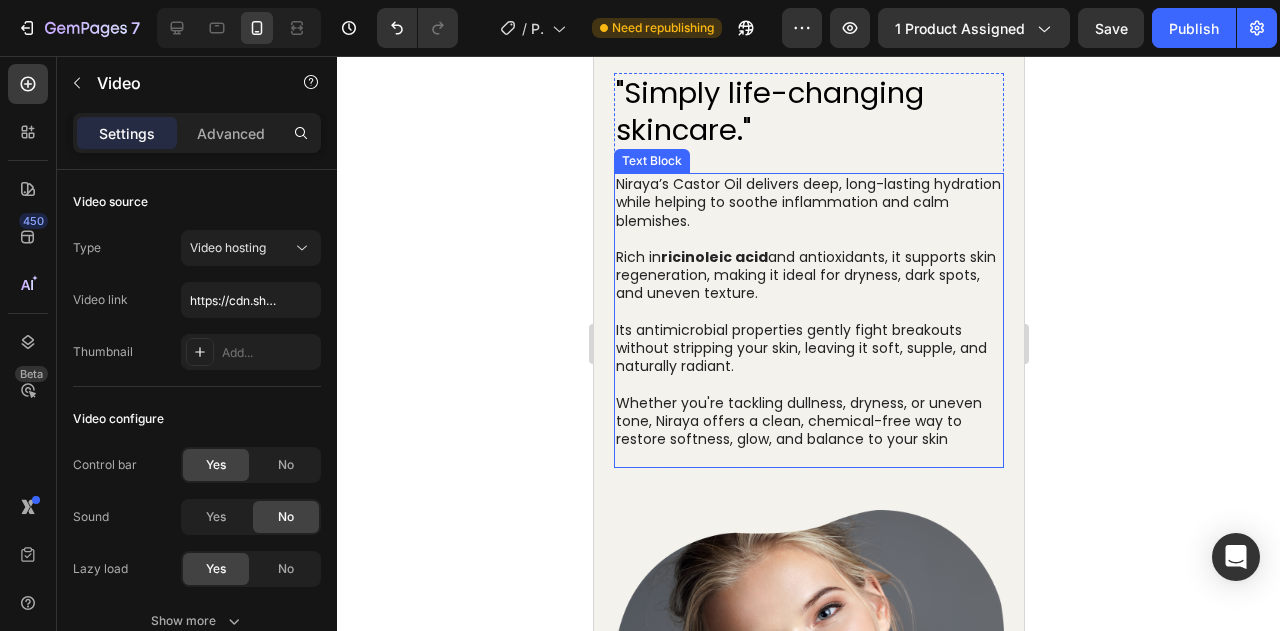 click on "Whether you're tackling dullness, dryness, or uneven tone, Niraya offers a clean, chemical-free way to restore softness, glow, and balance to your skin" at bounding box center (808, 421) 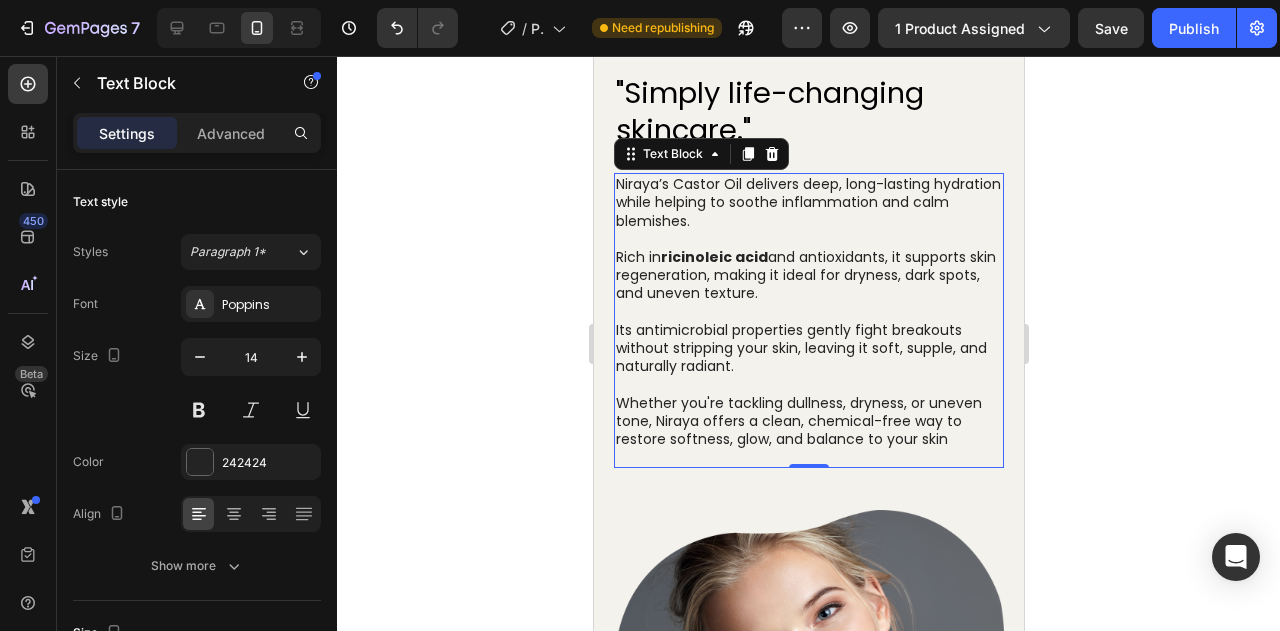 click on "Niraya’s Castor Oil delivers deep, long-lasting hydration while helping to soothe inflammation and calm blemishes.    Rich in  ricinoleic acid  and antioxidants, it supports skin regeneration, making it ideal for dryness, dark spots, and uneven texture.    Its antimicrobial properties gently fight breakouts without stripping your skin, leaving it soft, supple, and naturally radiant.   Whether you're tackling dullness, dryness, or uneven tone, Niraya offers a clean, chemical-free way to restore softness, glow, and balance to your skin" at bounding box center (808, 320) 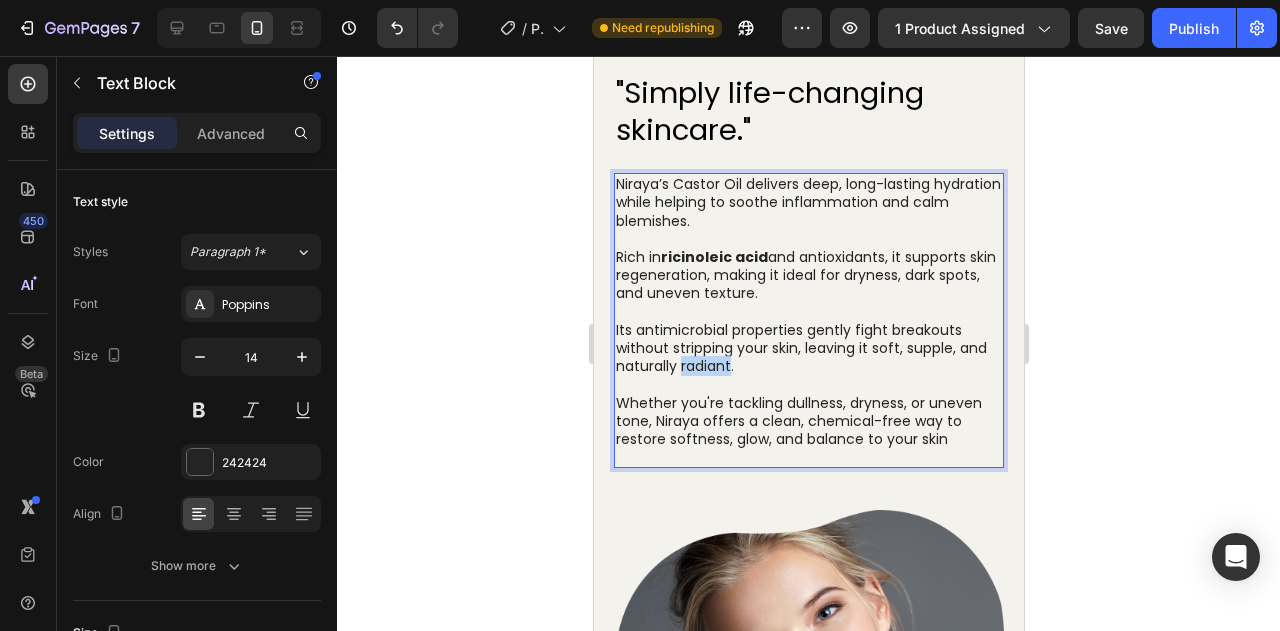 click on "Its antimicrobial properties gently fight breakouts without stripping your skin, leaving it soft, supple, and naturally radiant." at bounding box center (808, 348) 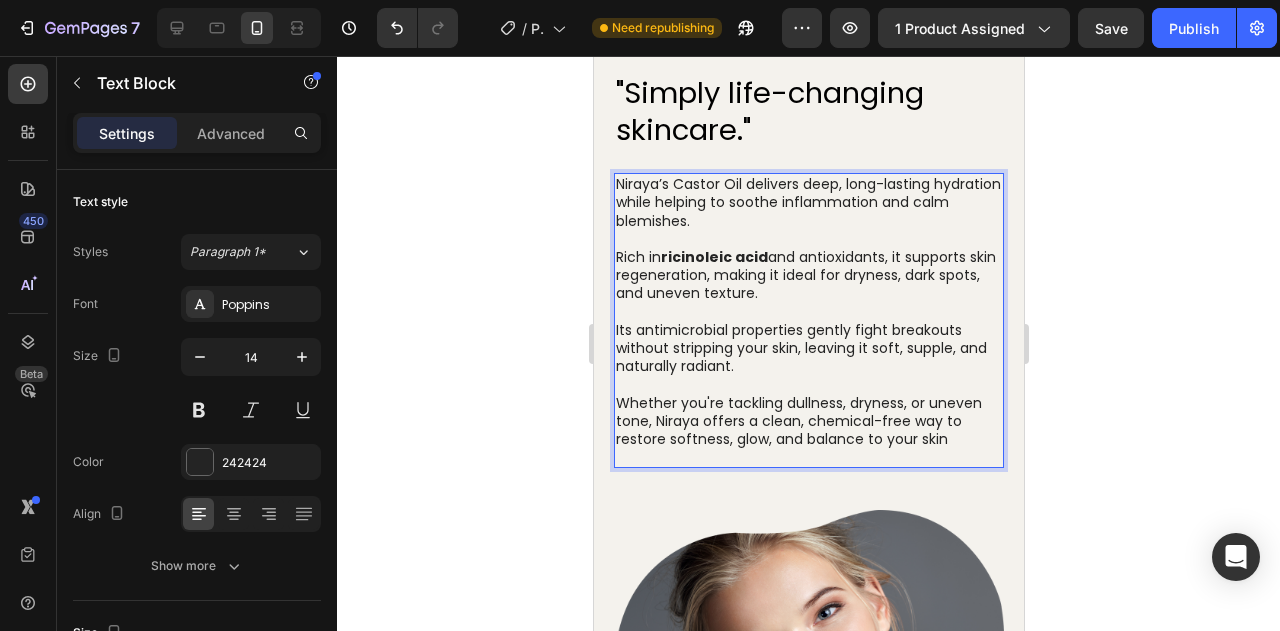 click on "Its antimicrobial properties gently fight breakouts without stripping your skin, leaving it soft, supple, and naturally radiant." at bounding box center [808, 348] 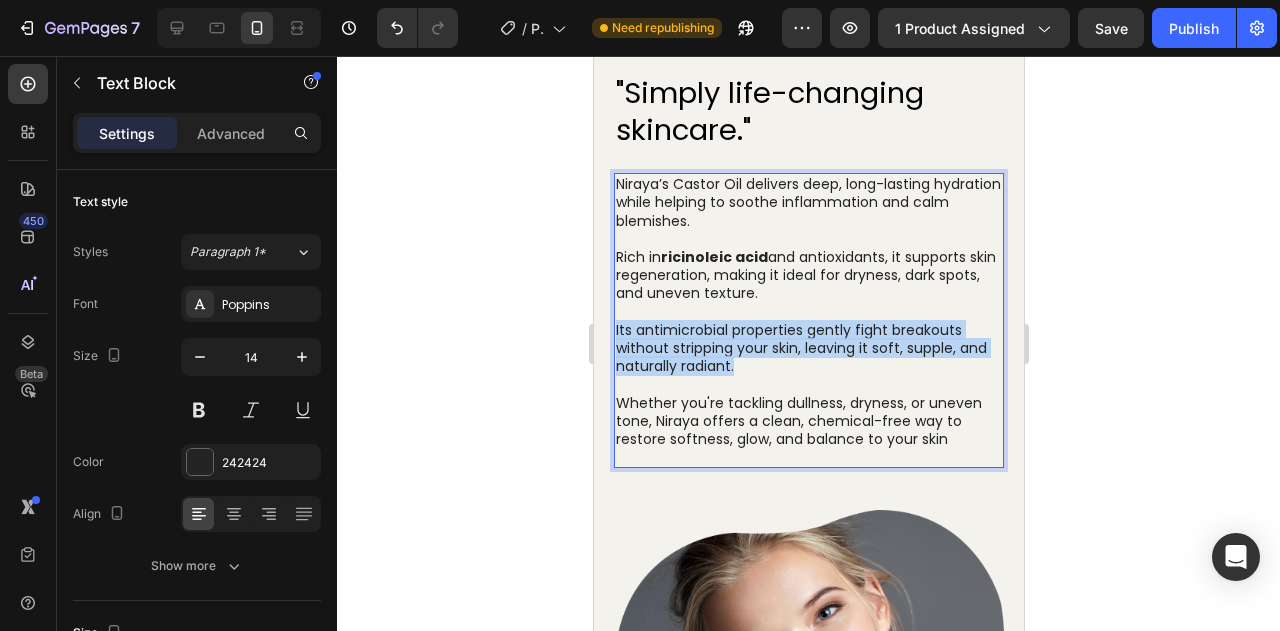drag, startPoint x: 767, startPoint y: 350, endPoint x: 614, endPoint y: 313, distance: 157.4103 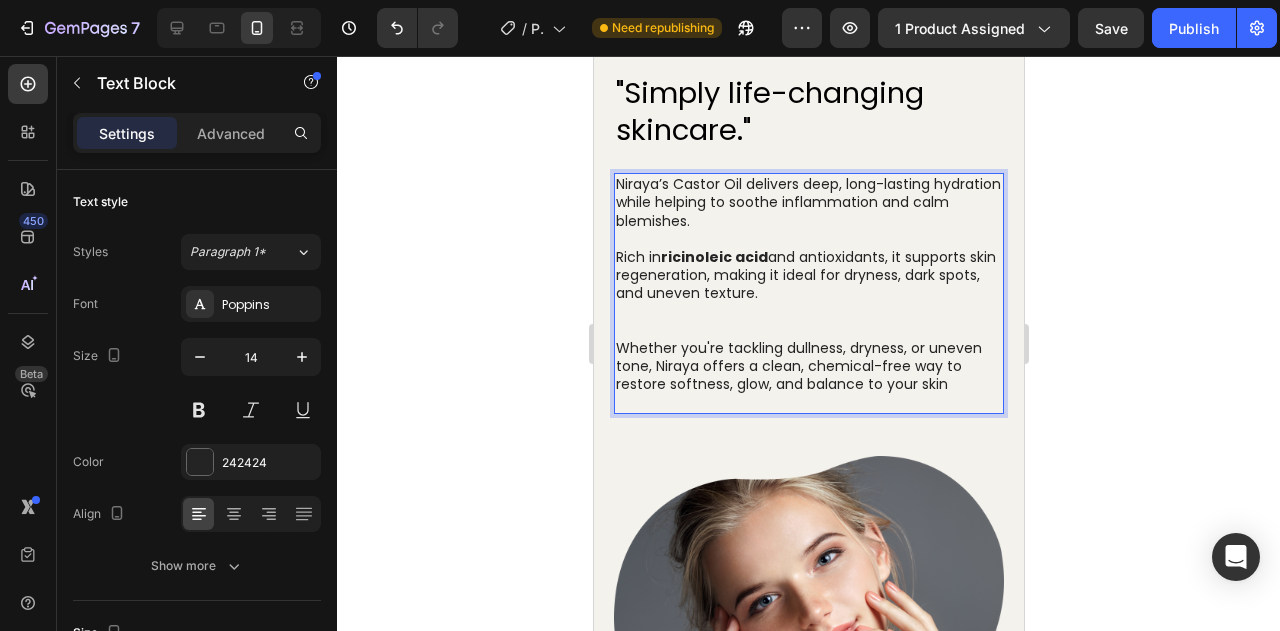 click on "Whether you're tackling dullness, dryness, or uneven tone, Niraya offers a clean, chemical-free way to restore softness, glow, and balance to your skin" at bounding box center [808, 366] 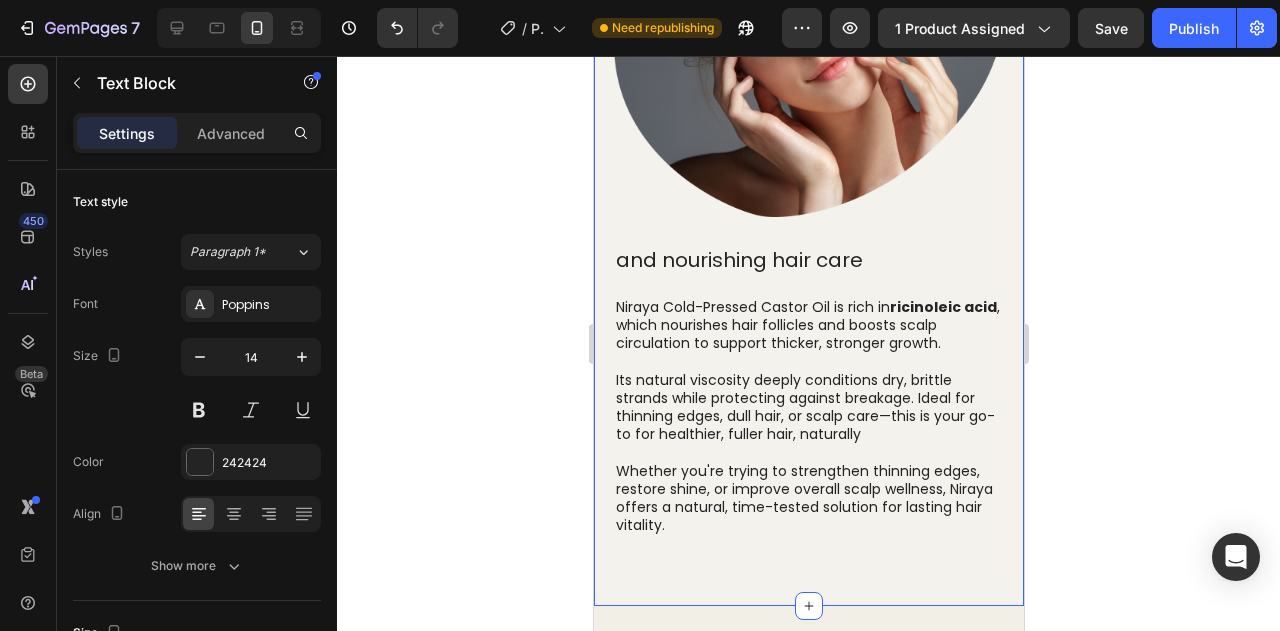 scroll, scrollTop: 2600, scrollLeft: 0, axis: vertical 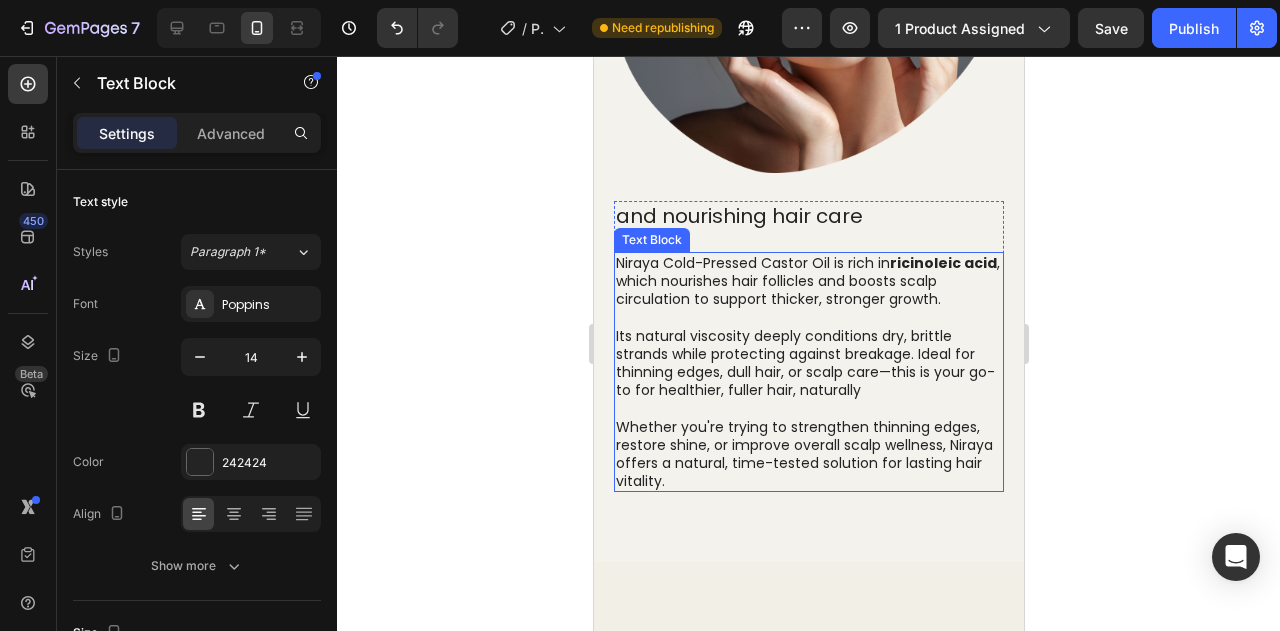 click on "Its natural viscosity deeply conditions dry, brittle strands while protecting against breakage. Ideal for thinning edges, dull hair, or scalp care—this is your go-to for healthier, fuller hair, naturally" at bounding box center (808, 363) 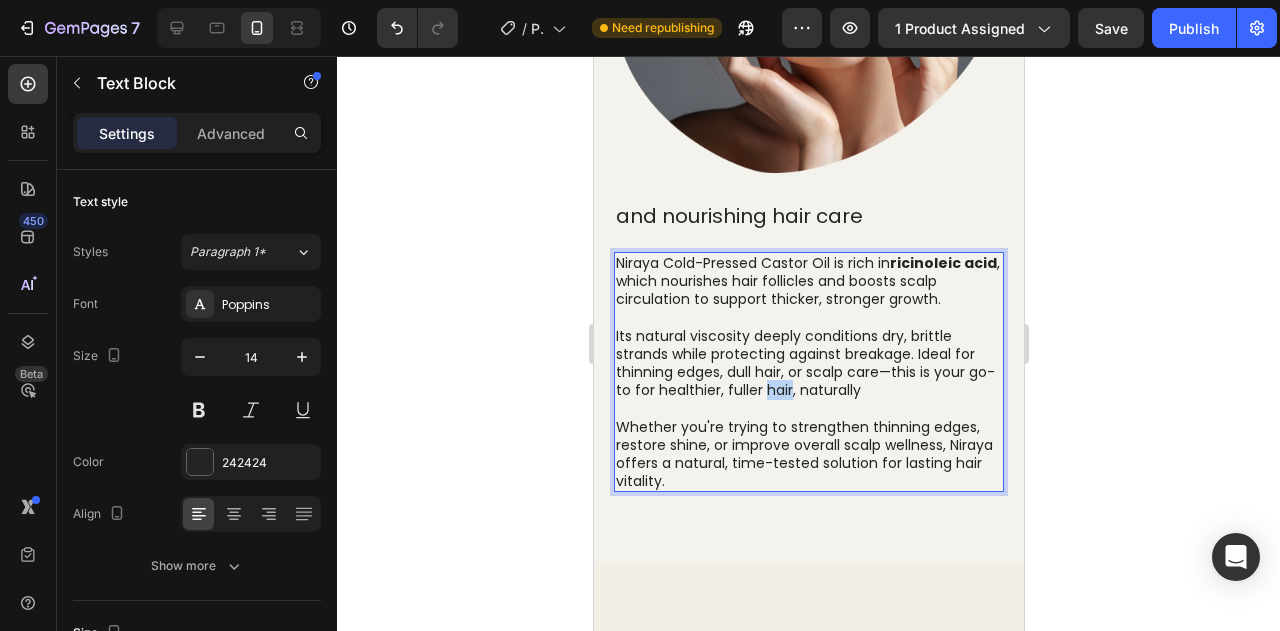 click on "Its natural viscosity deeply conditions dry, brittle strands while protecting against breakage. Ideal for thinning edges, dull hair, or scalp care—this is your go-to for healthier, fuller hair, naturally" at bounding box center (808, 363) 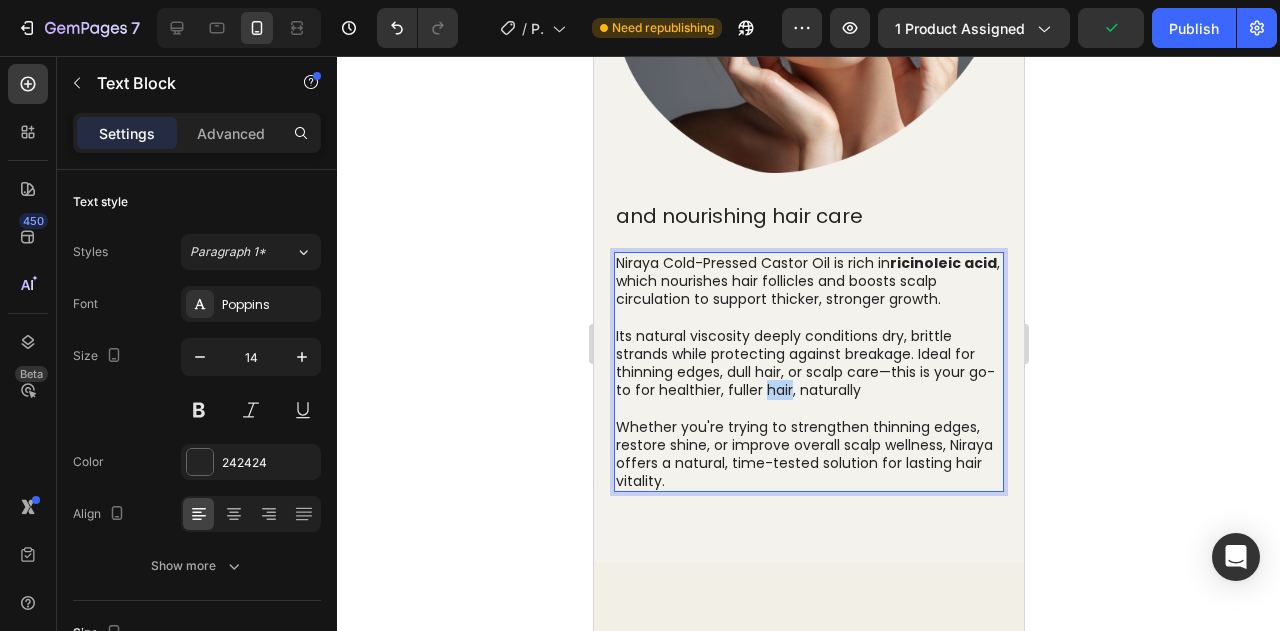 click on "Its natural viscosity deeply conditions dry, brittle strands while protecting against breakage. Ideal for thinning edges, dull hair, or scalp care—this is your go-to for healthier, fuller hair, naturally" at bounding box center [808, 363] 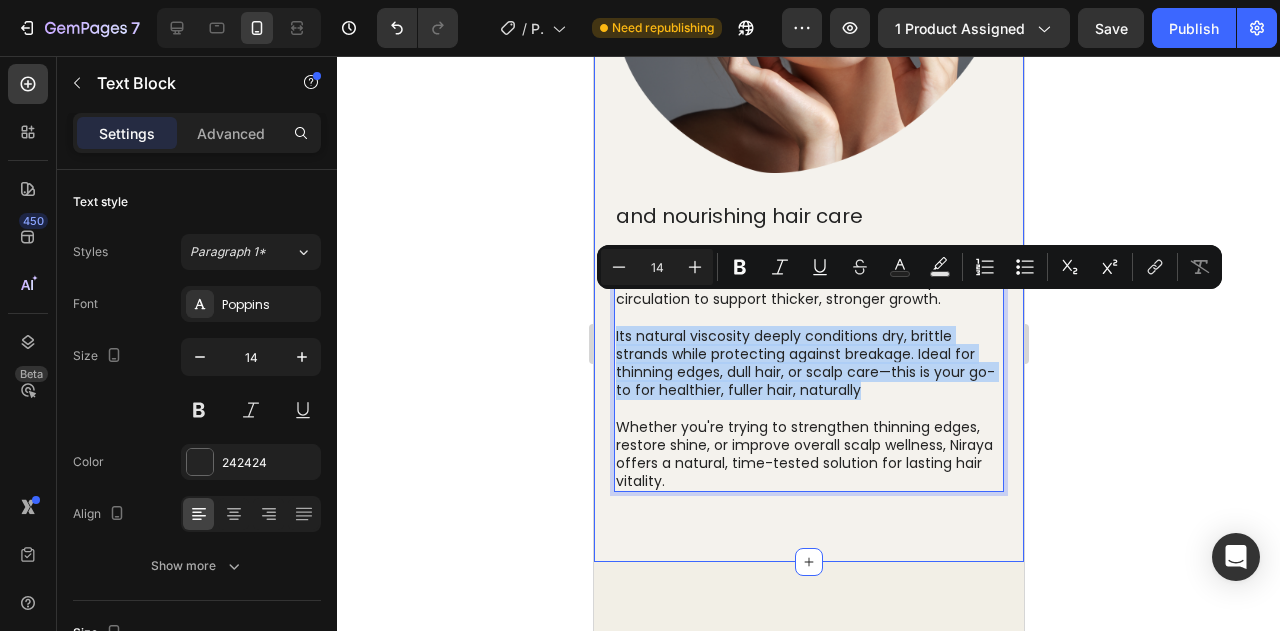 drag, startPoint x: 888, startPoint y: 360, endPoint x: 611, endPoint y: 309, distance: 281.65582 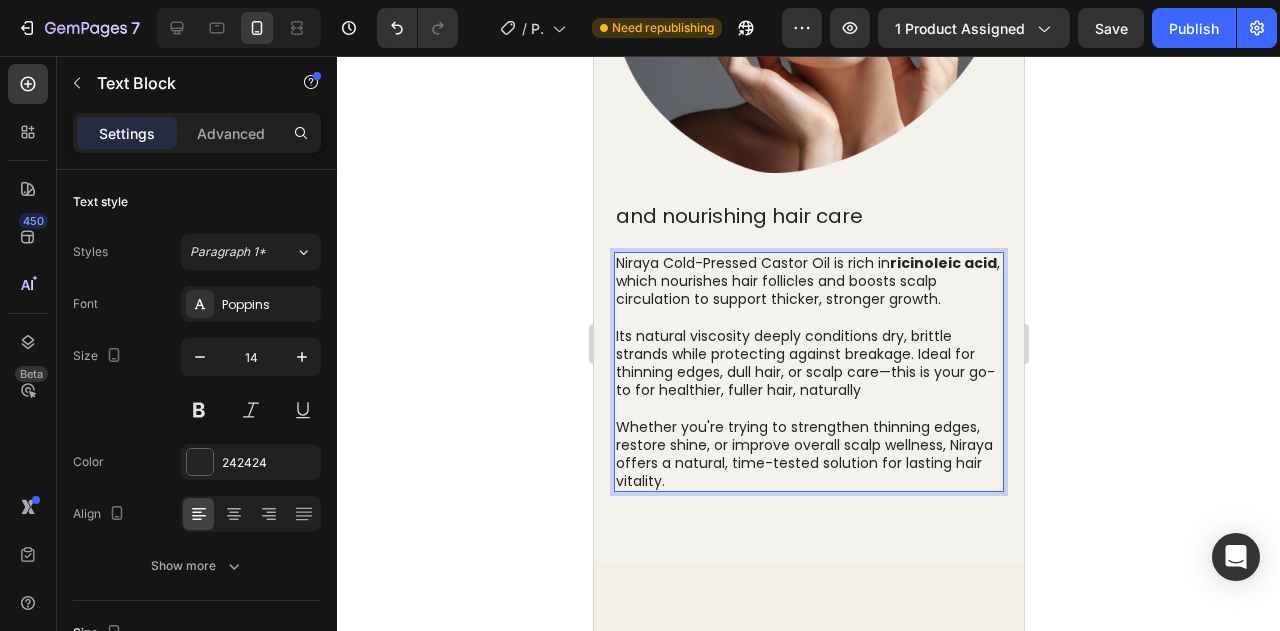 click at bounding box center (808, 408) 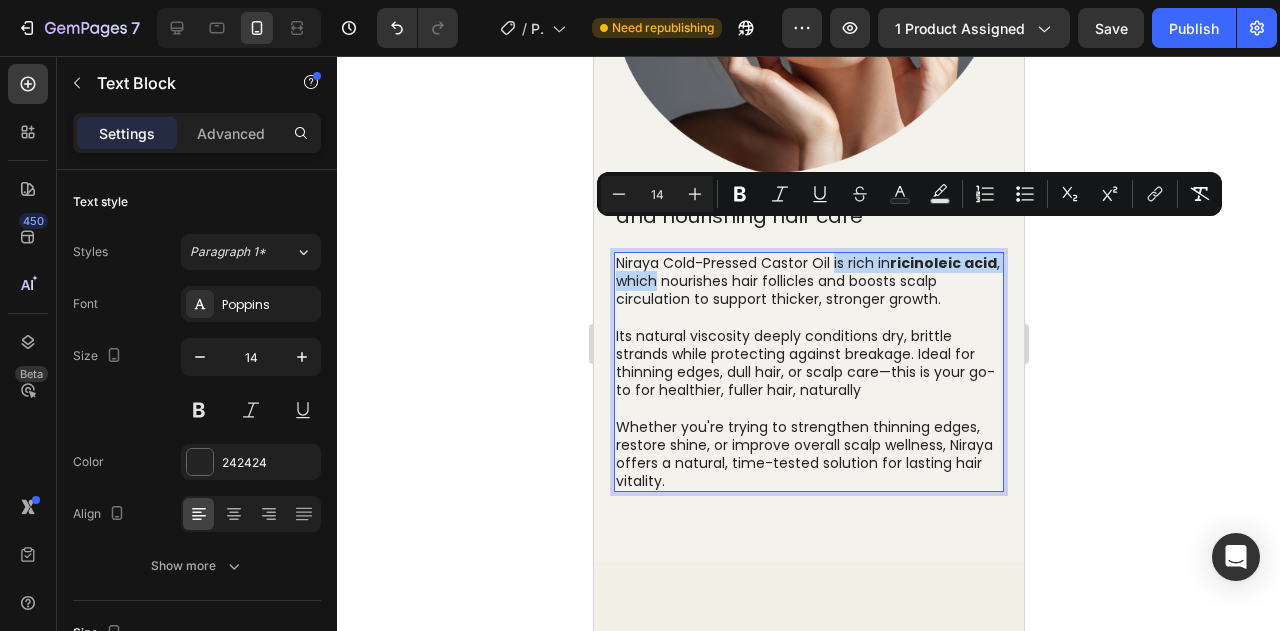 drag, startPoint x: 691, startPoint y: 255, endPoint x: 834, endPoint y: 232, distance: 144.83784 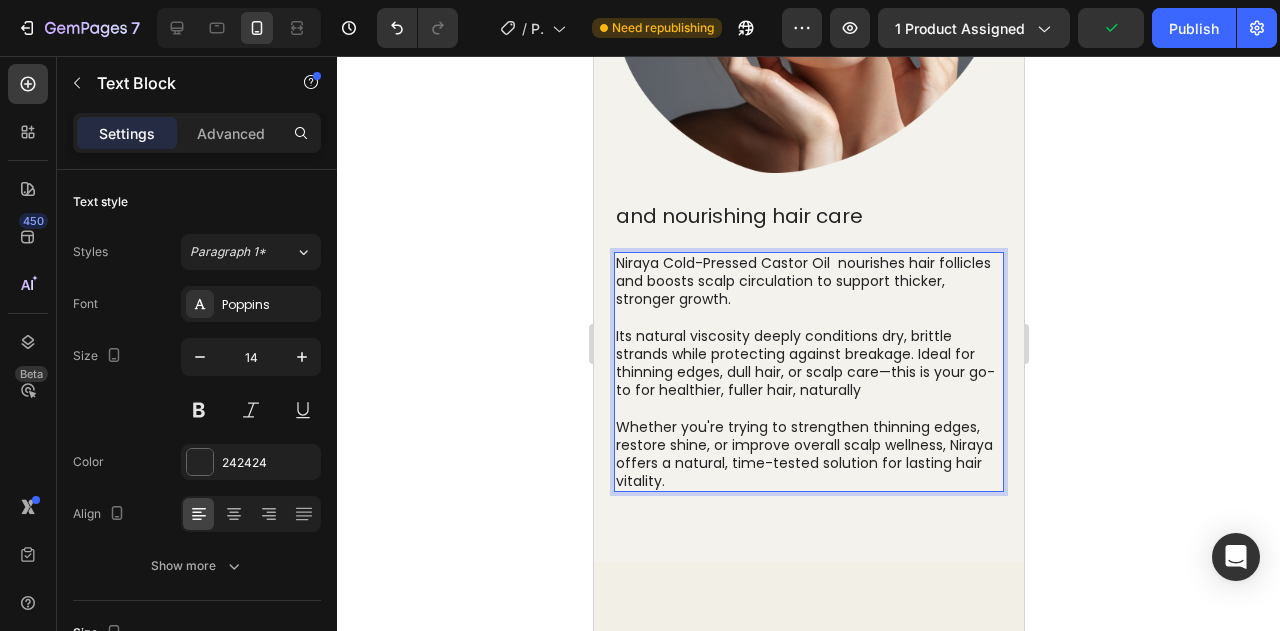 click on "Whether you're trying to strengthen thinning edges, restore shine, or improve overall scalp wellness, Niraya offers a natural, time-tested solution for lasting hair vitality." at bounding box center [808, 454] 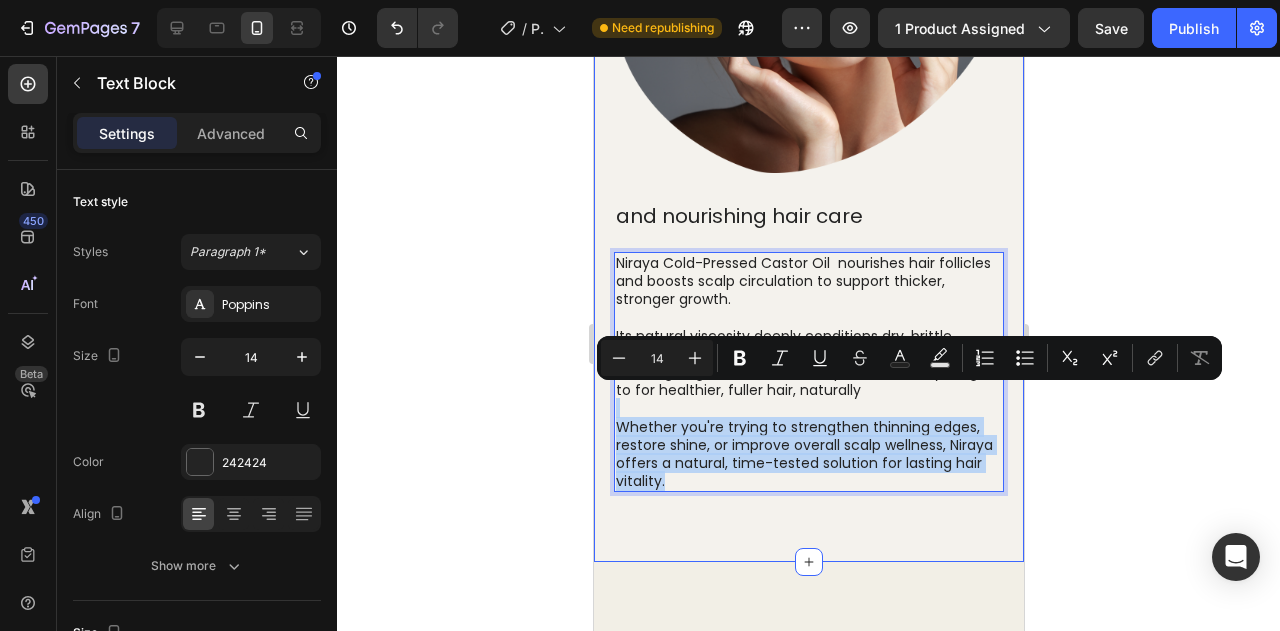 drag, startPoint x: 761, startPoint y: 450, endPoint x: 603, endPoint y: 388, distance: 169.7292 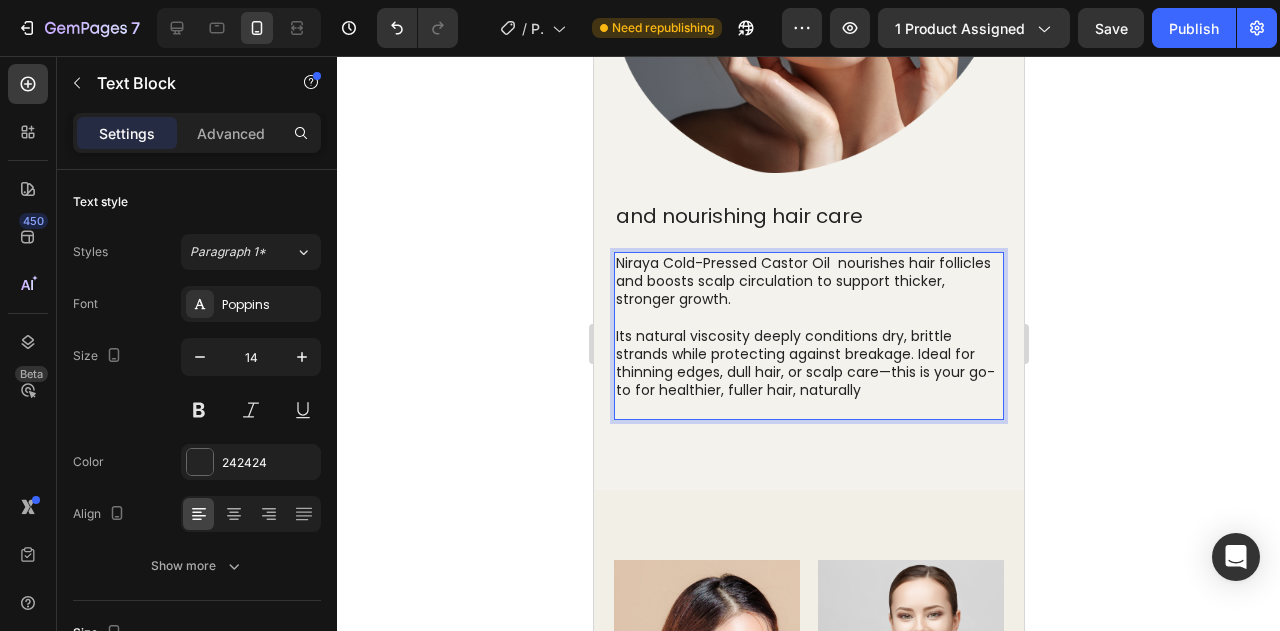 click on "Its natural viscosity deeply conditions dry, brittle strands while protecting against breakage. Ideal for thinning edges, dull hair, or scalp care—this is your go-to for healthier, fuller hair, naturally" at bounding box center (808, 363) 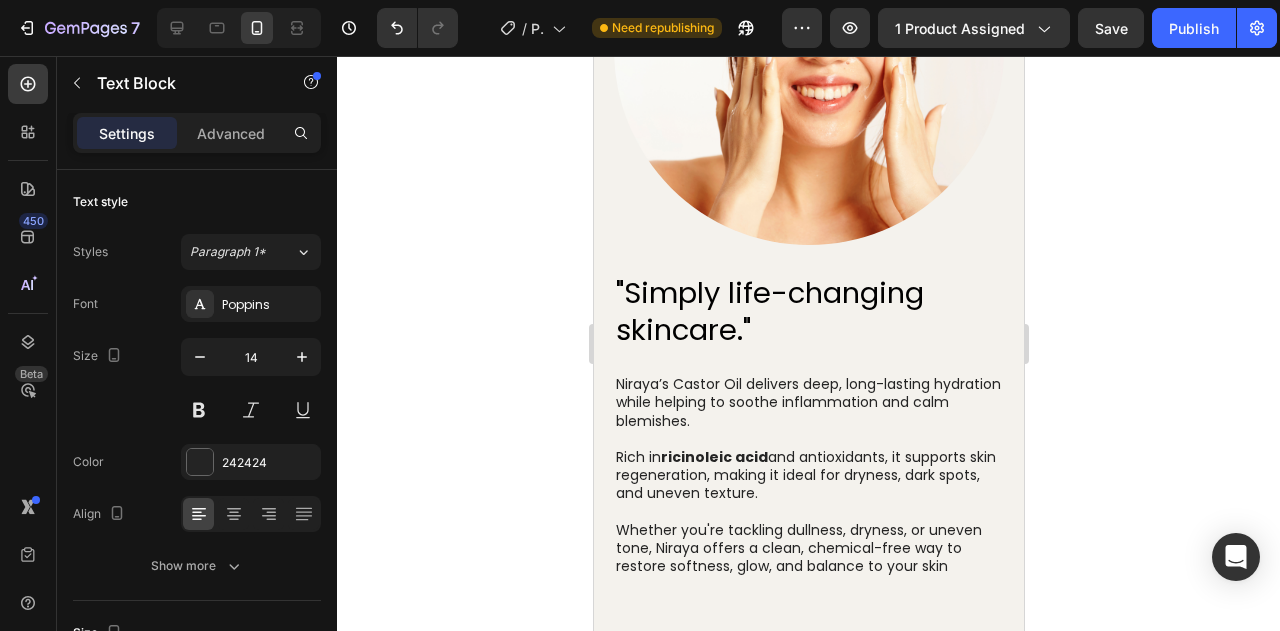 scroll, scrollTop: 1800, scrollLeft: 0, axis: vertical 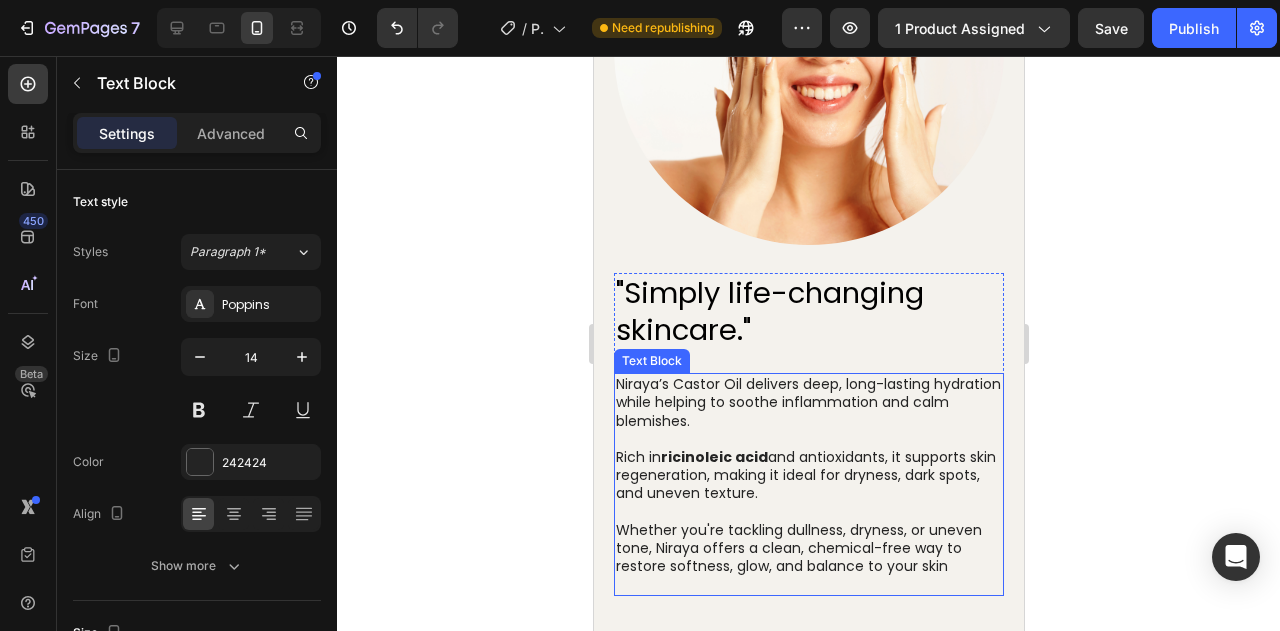 click on "Rich in  ricinoleic acid  and antioxidants, it supports skin regeneration, making it ideal for dryness, dark spots, and uneven texture." at bounding box center (808, 475) 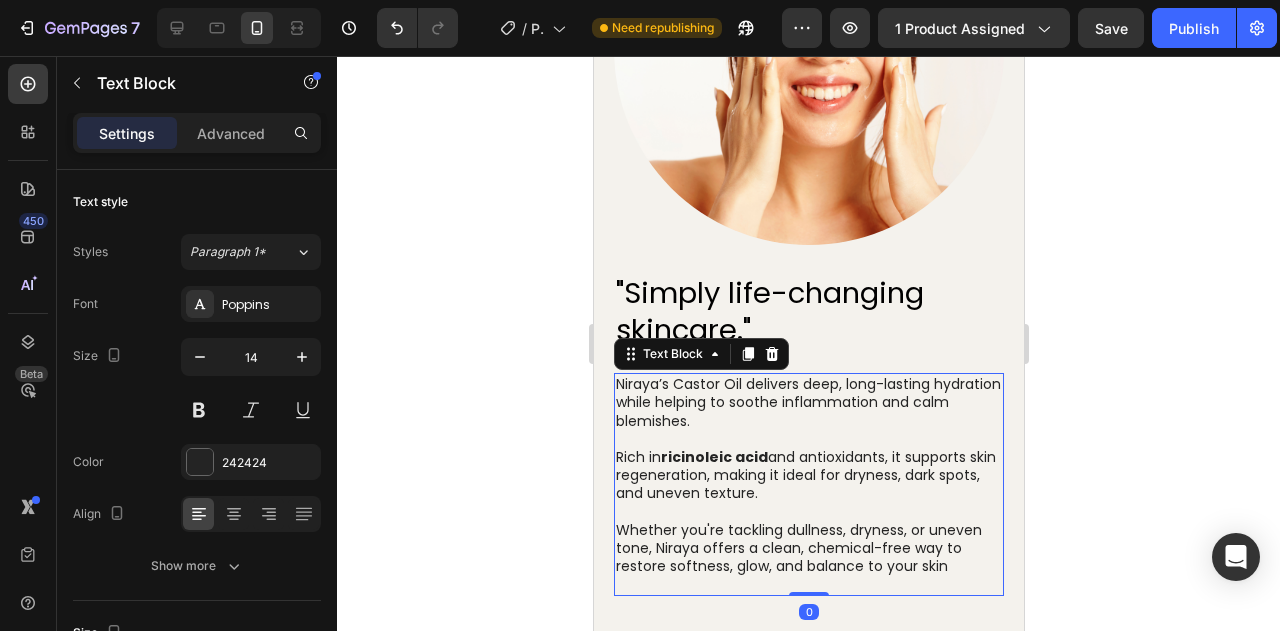 click on "Rich in  ricinoleic acid  and antioxidants, it supports skin regeneration, making it ideal for dryness, dark spots, and uneven texture." at bounding box center (808, 475) 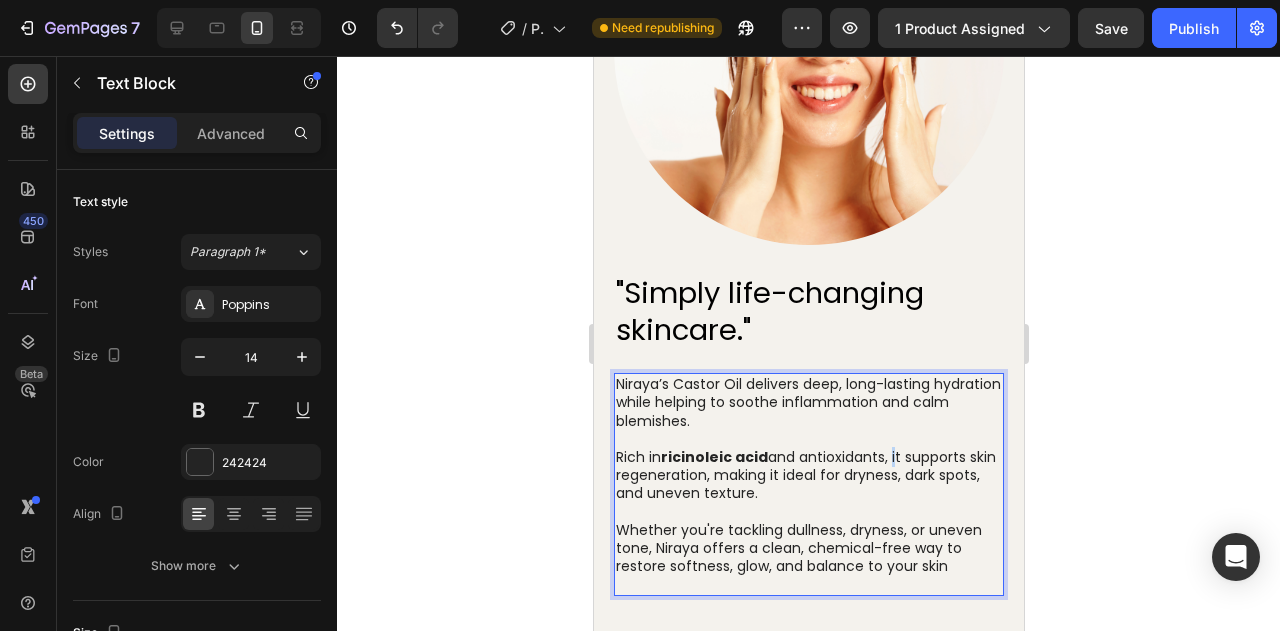 click on "Rich in  ricinoleic acid  and antioxidants, it supports skin regeneration, making it ideal for dryness, dark spots, and uneven texture." at bounding box center (808, 475) 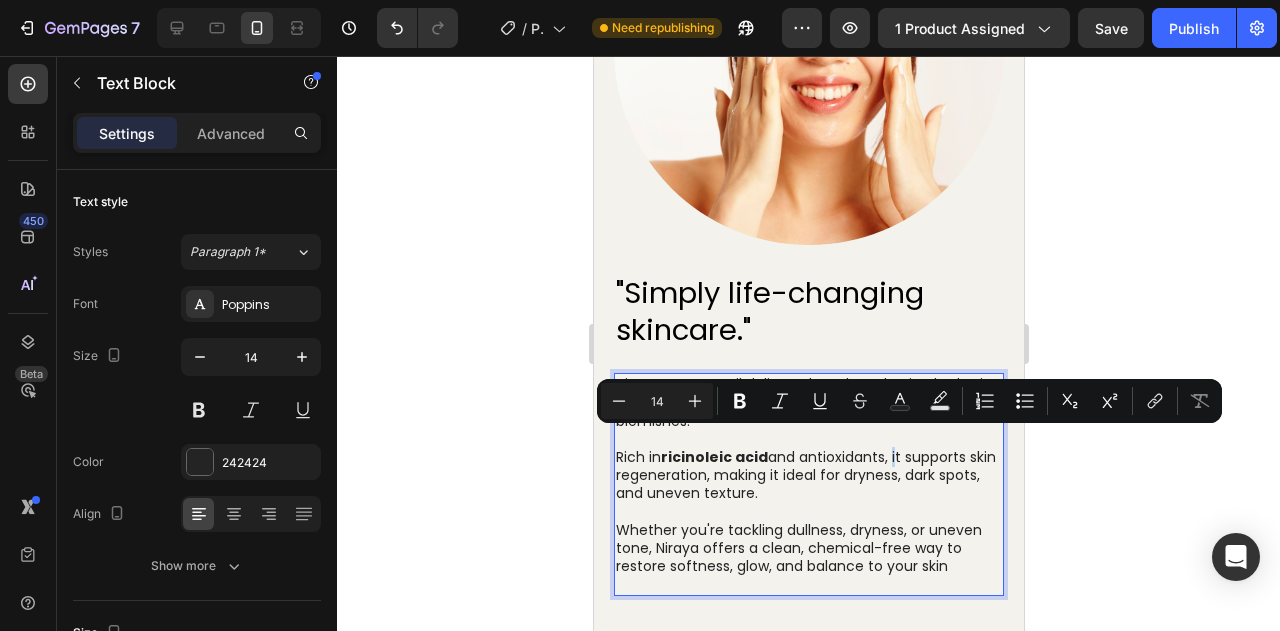 click on "Rich in  ricinoleic acid  and antioxidants, it supports skin regeneration, making it ideal for dryness, dark spots, and uneven texture." at bounding box center [808, 475] 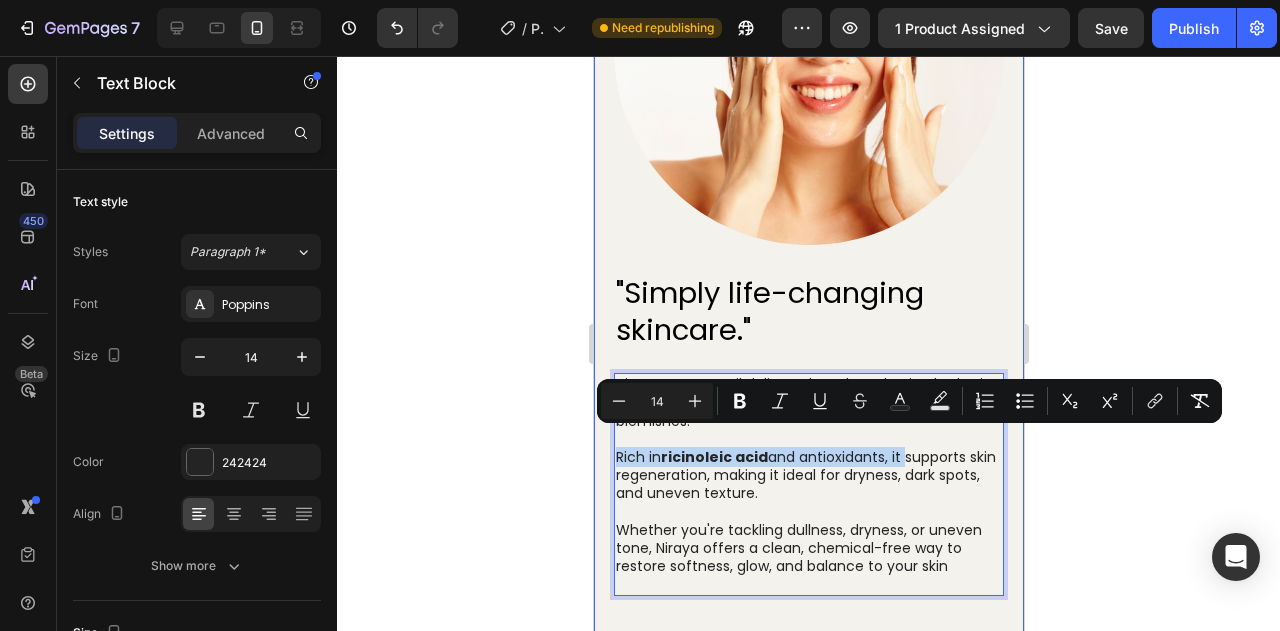 drag, startPoint x: 899, startPoint y: 442, endPoint x: 600, endPoint y: 437, distance: 299.0418 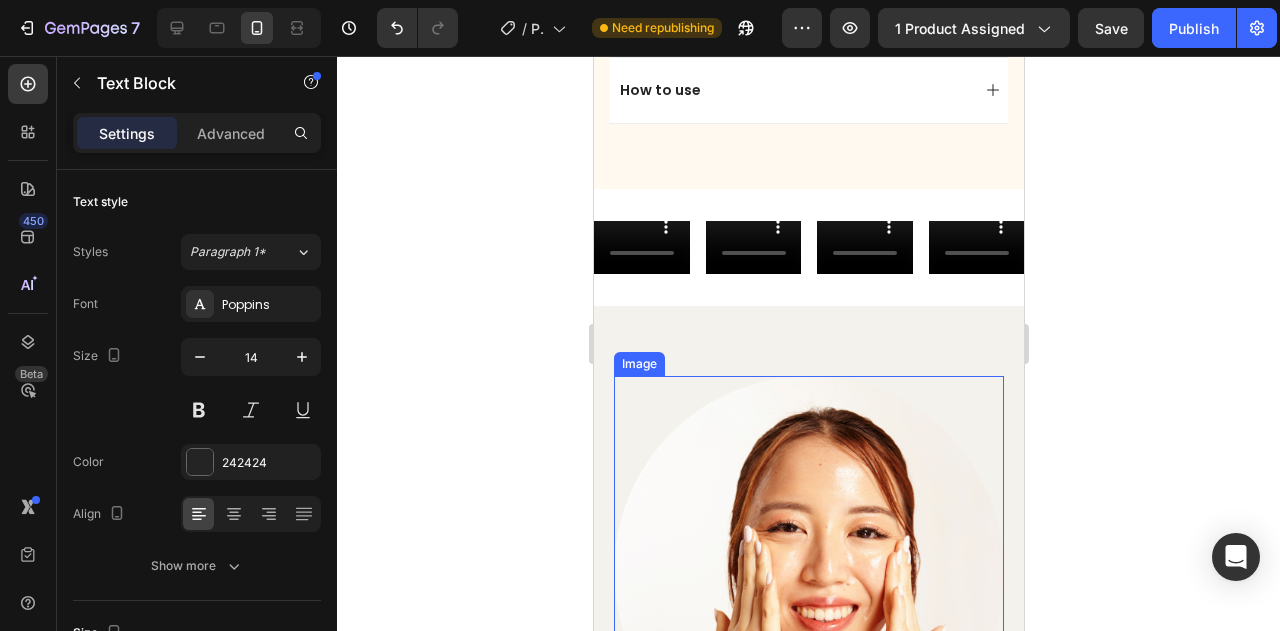 scroll, scrollTop: 1200, scrollLeft: 0, axis: vertical 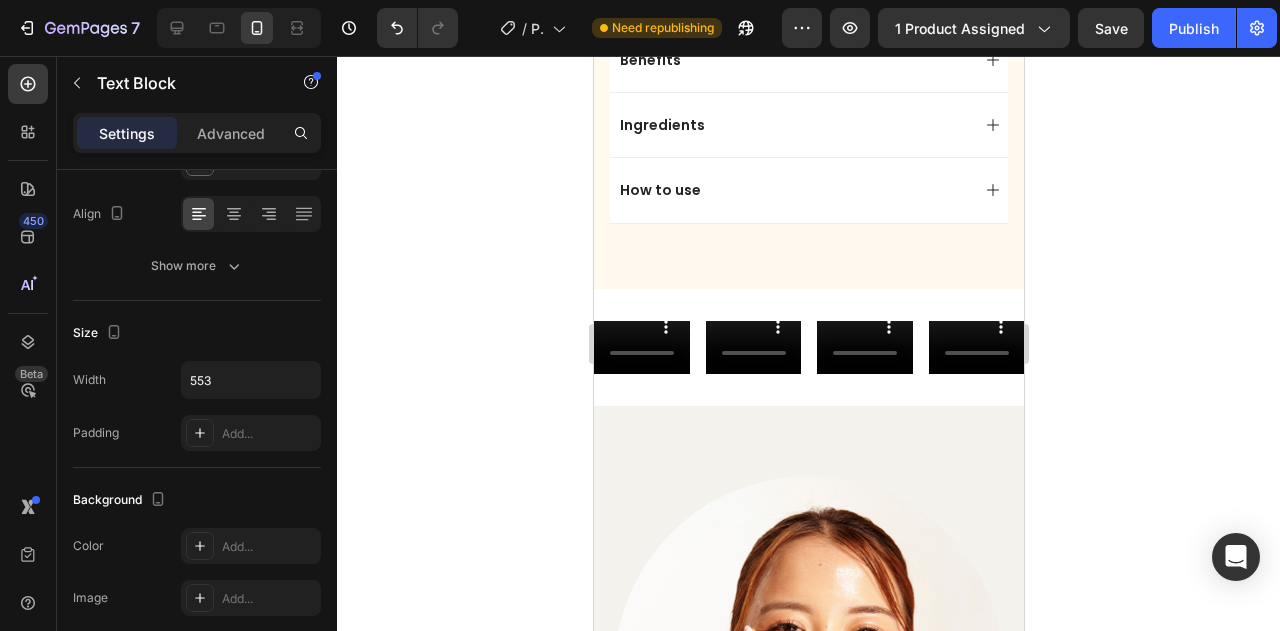 click 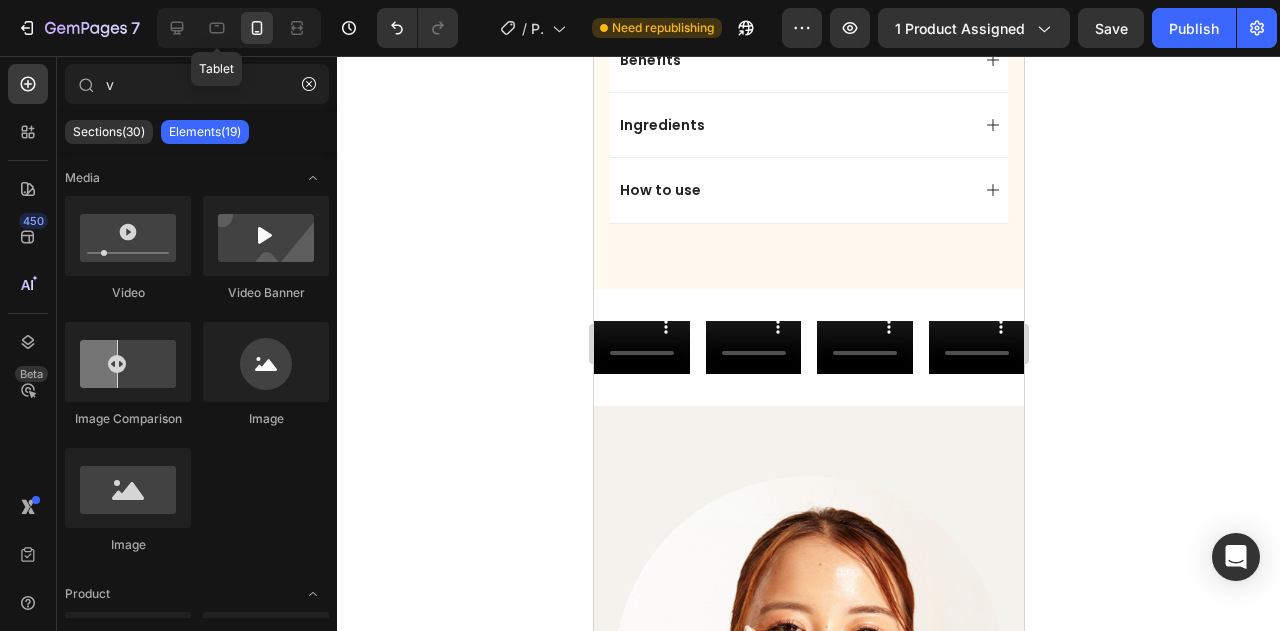 click 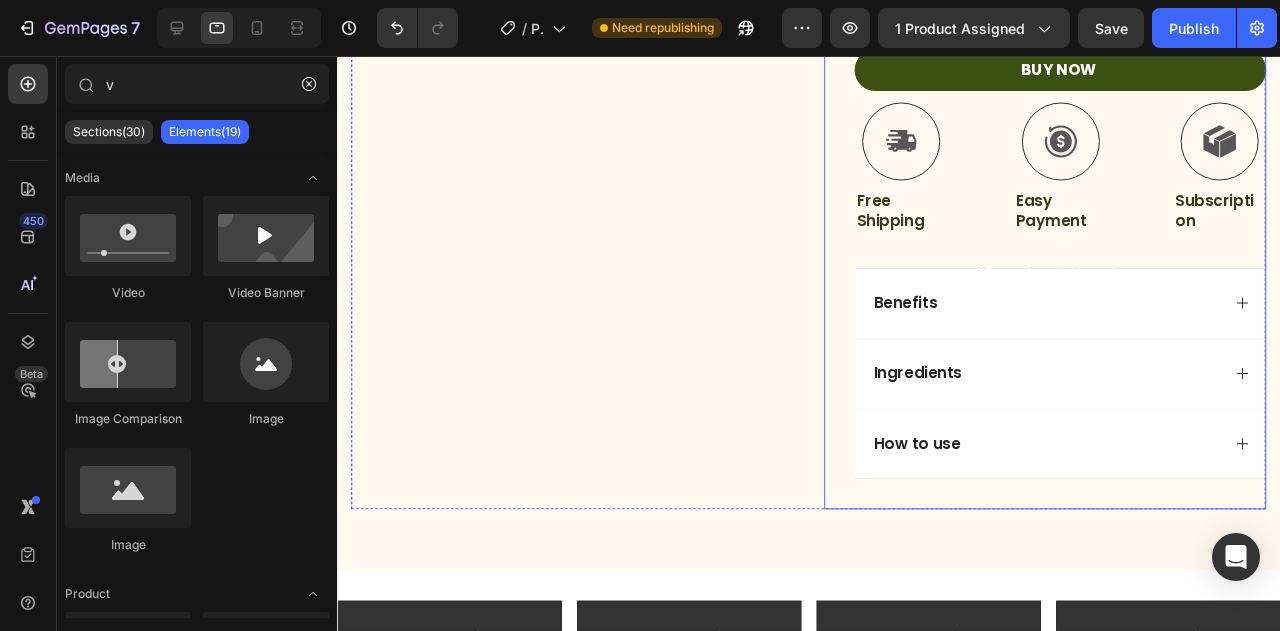 scroll, scrollTop: 1337, scrollLeft: 0, axis: vertical 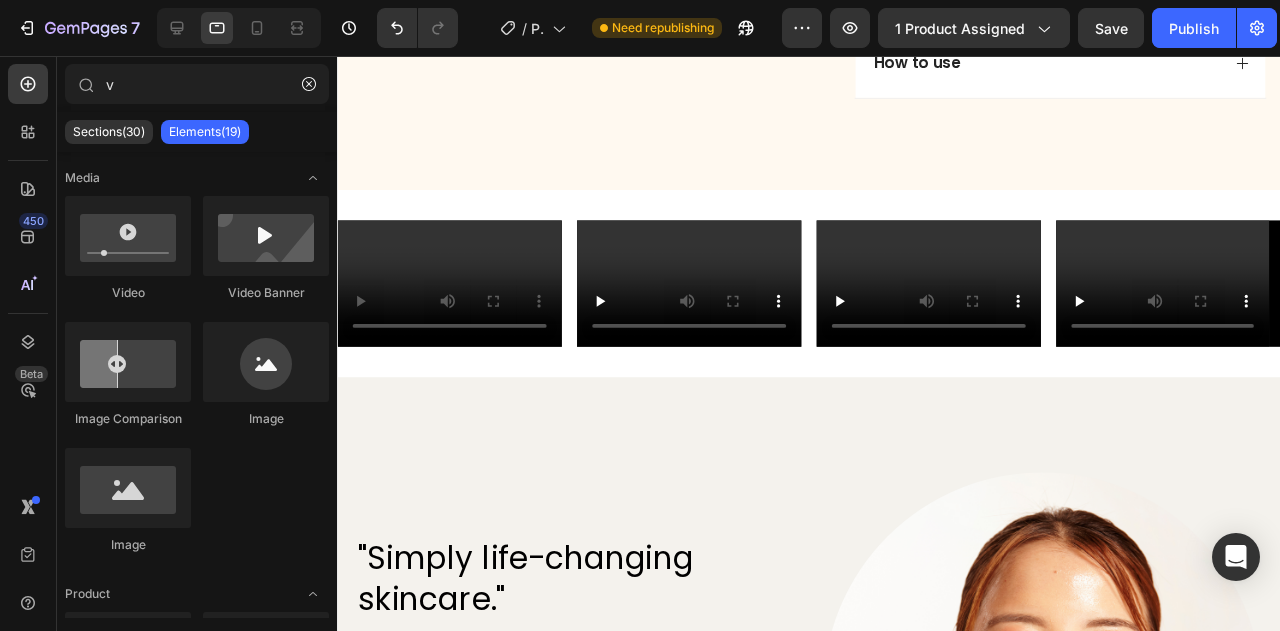click on "Video
Video Banner
Image Comparison
Image
Image" 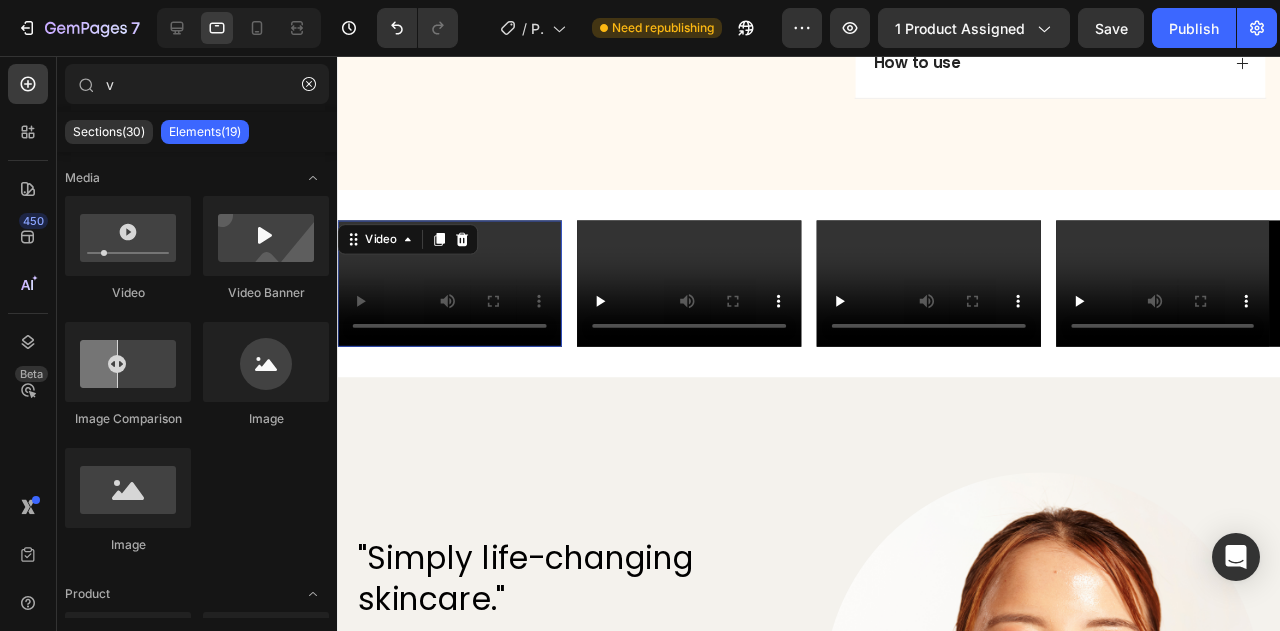 click on "Video   0" at bounding box center (455, 295) 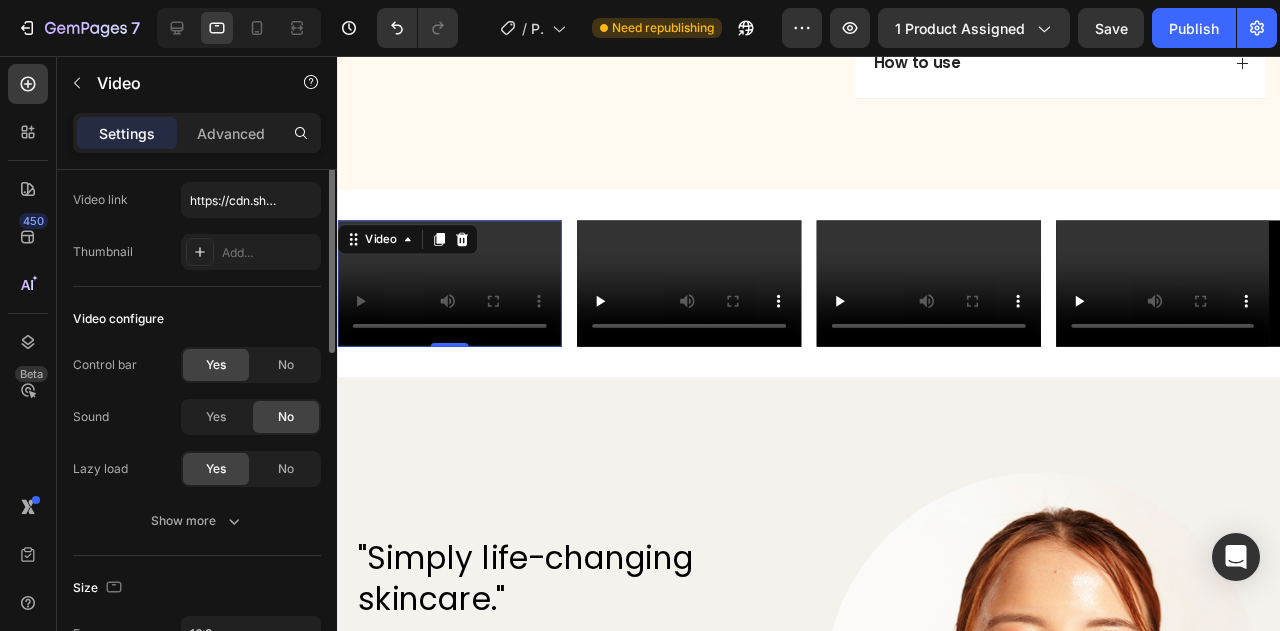 scroll, scrollTop: 0, scrollLeft: 0, axis: both 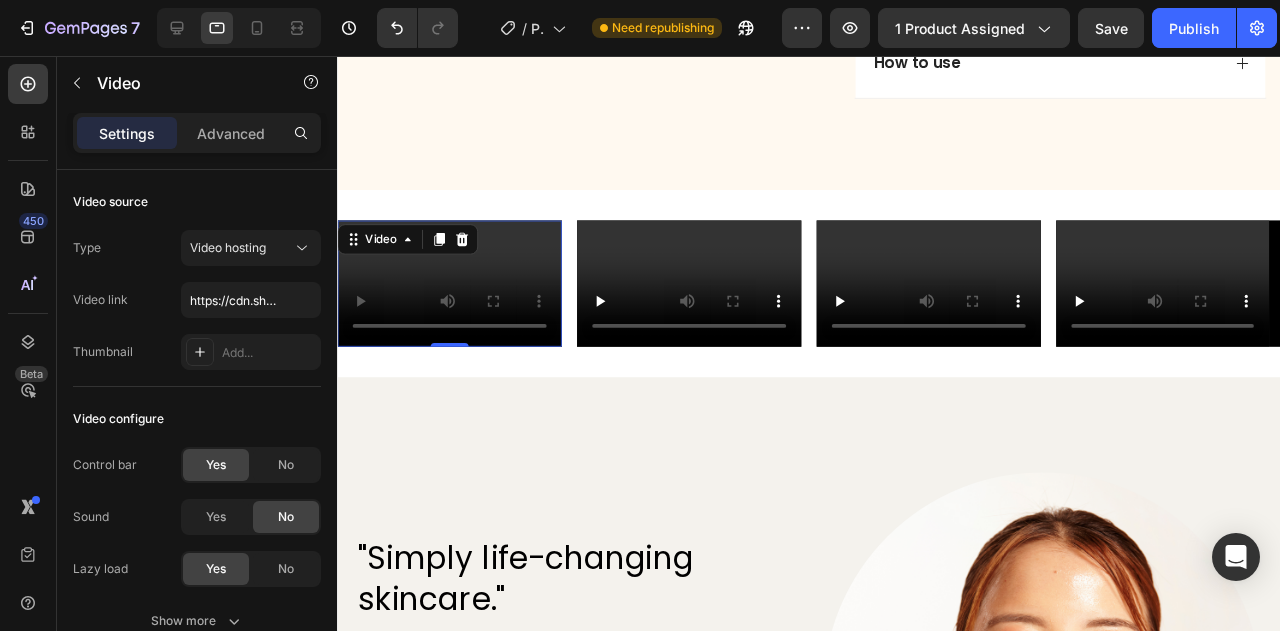 click on "Video hosting" 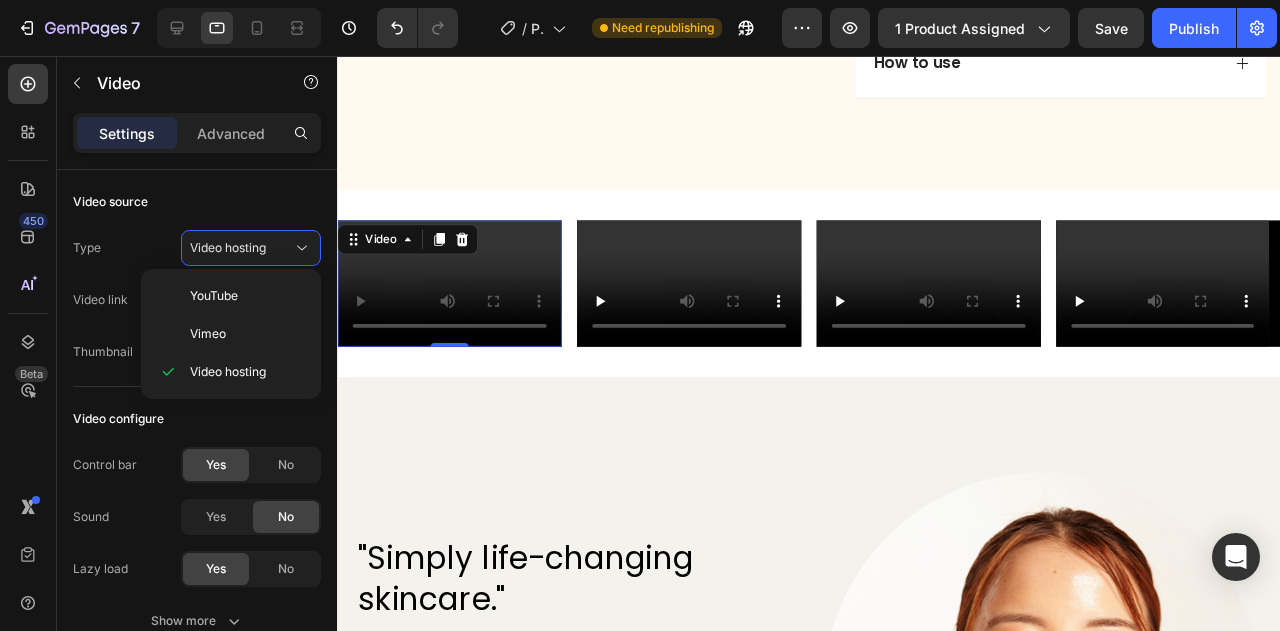 click on "Video hosting" 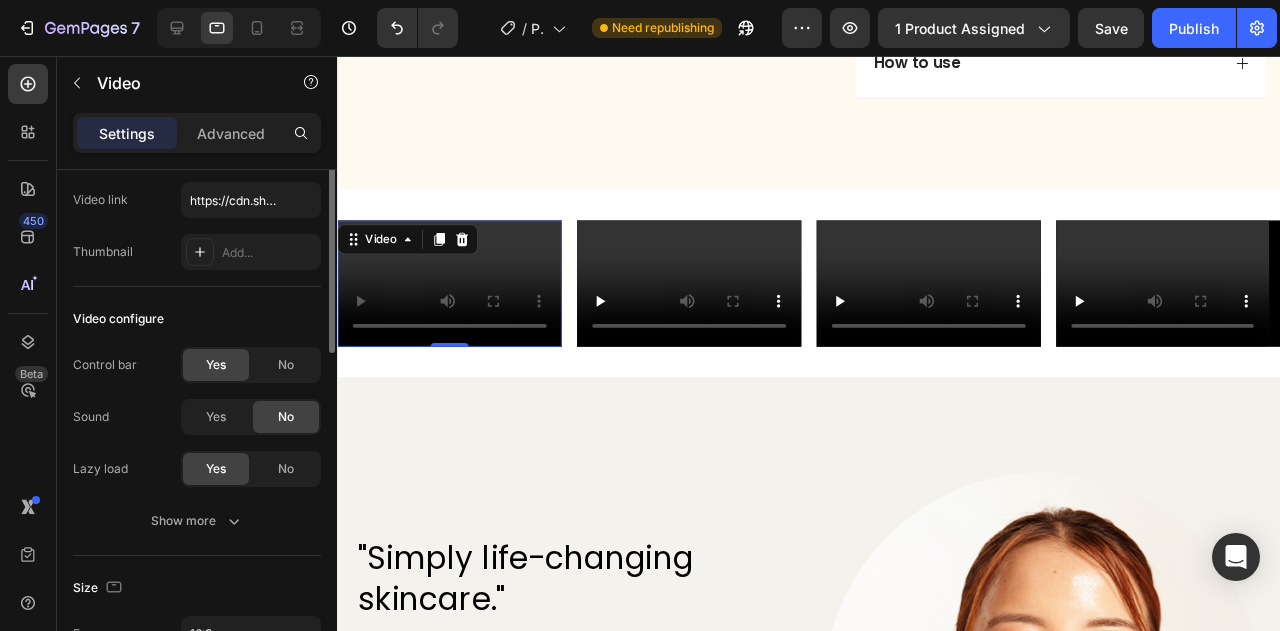 scroll, scrollTop: 0, scrollLeft: 0, axis: both 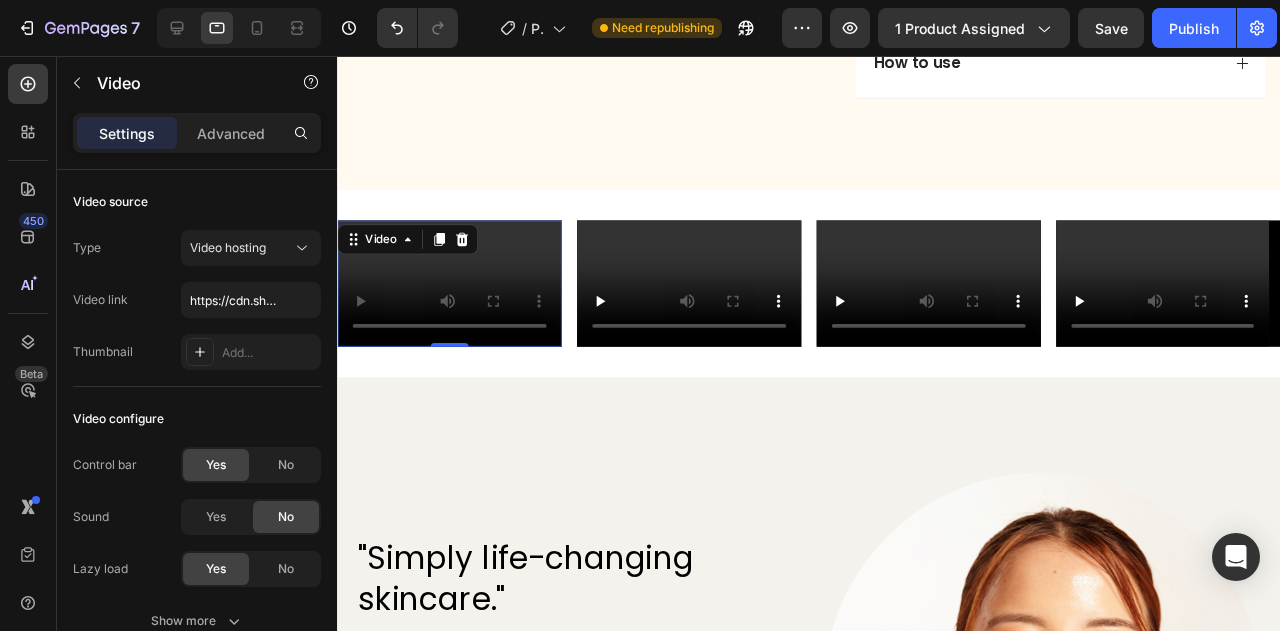 click on "Video hosting" at bounding box center [228, 247] 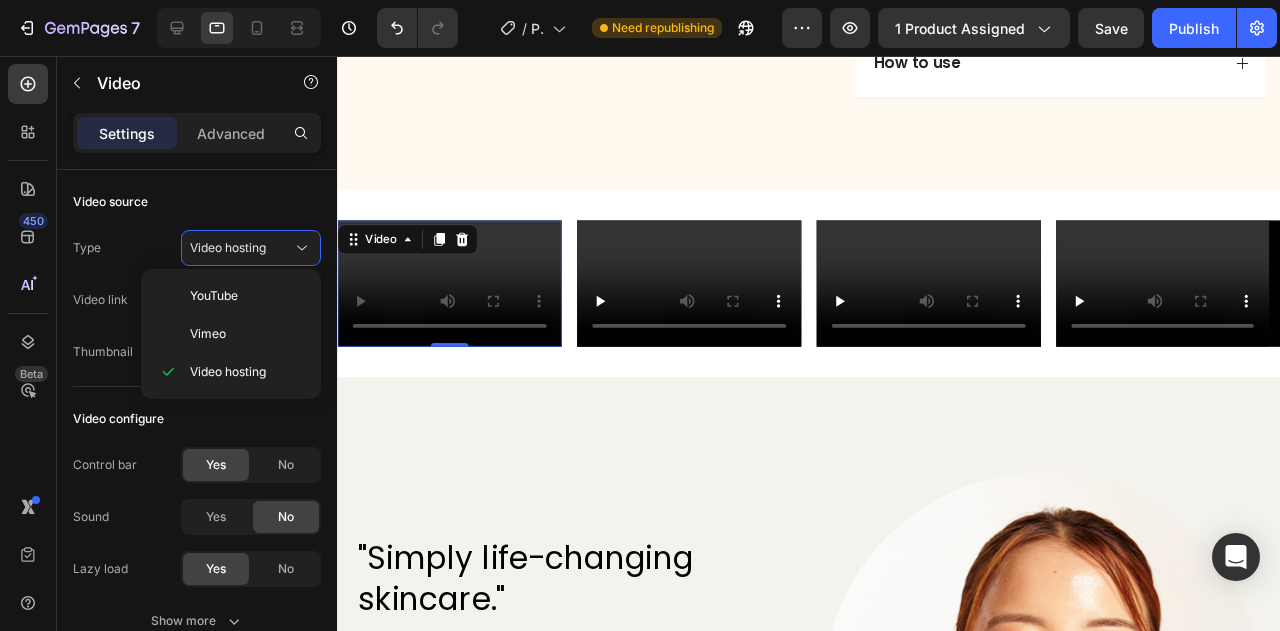 click on "Video hosting" at bounding box center (228, 247) 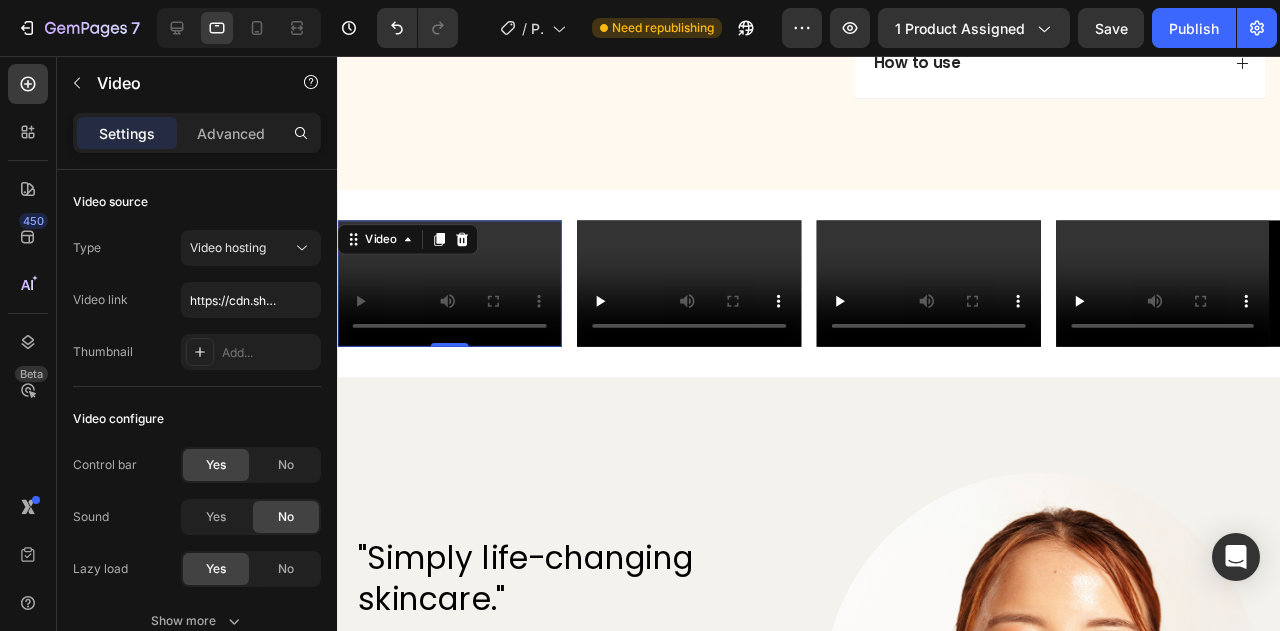 click on "Advanced" 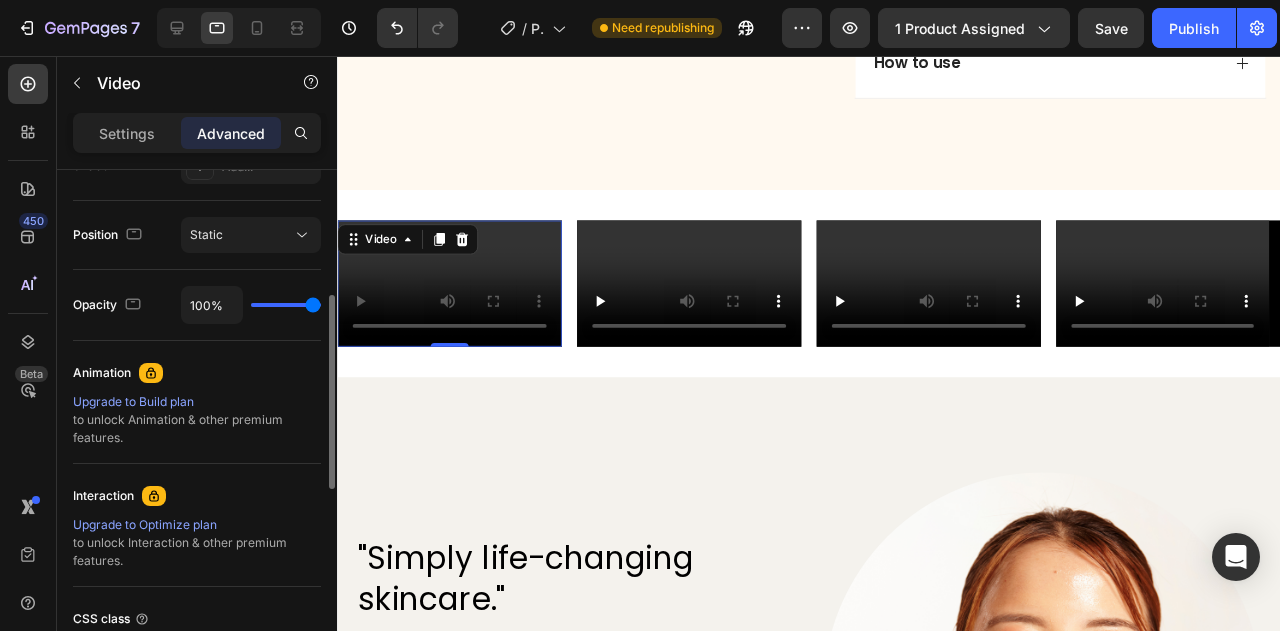 scroll, scrollTop: 300, scrollLeft: 0, axis: vertical 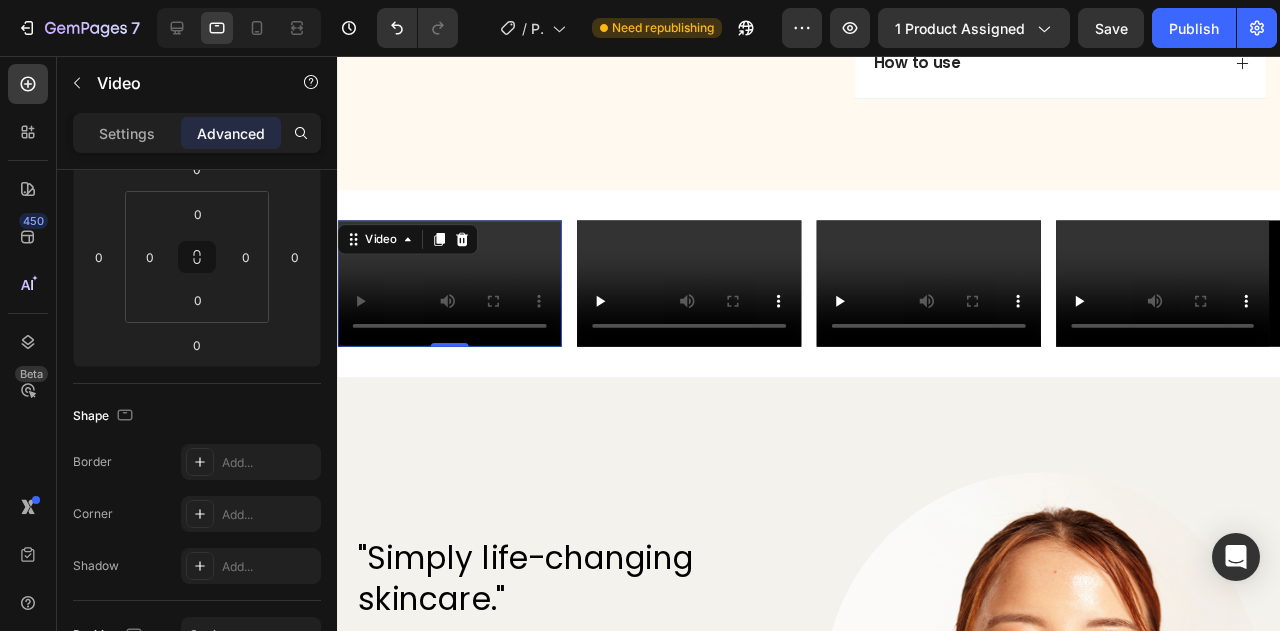 click 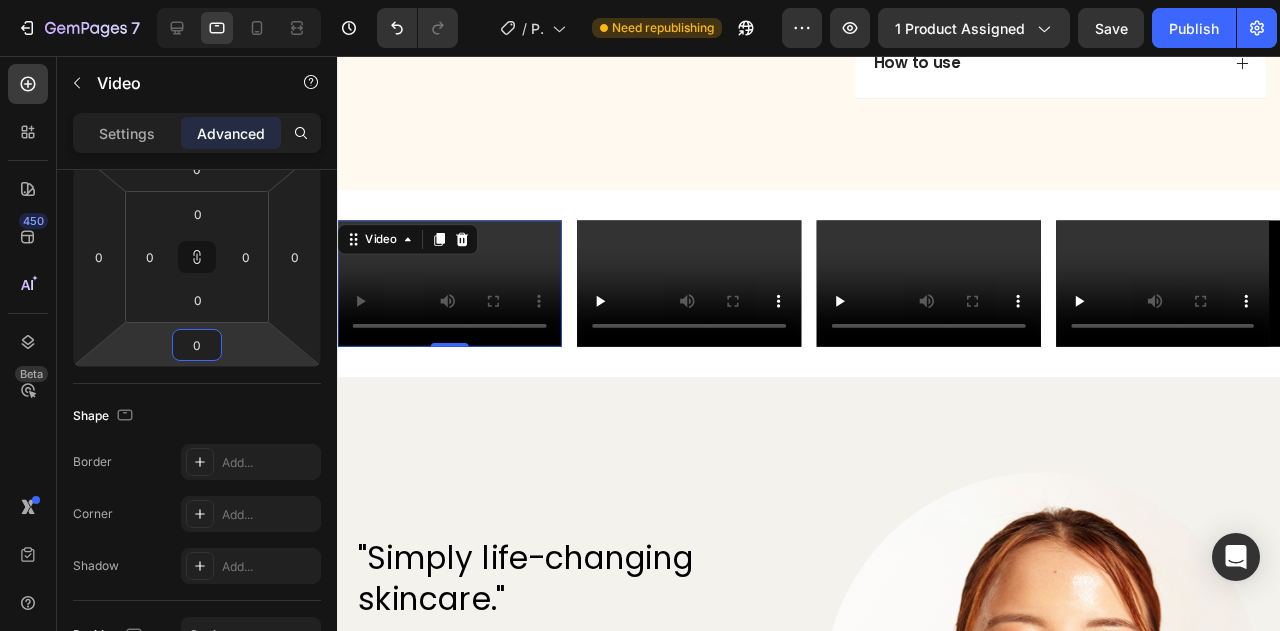 click on "0" at bounding box center (197, 345) 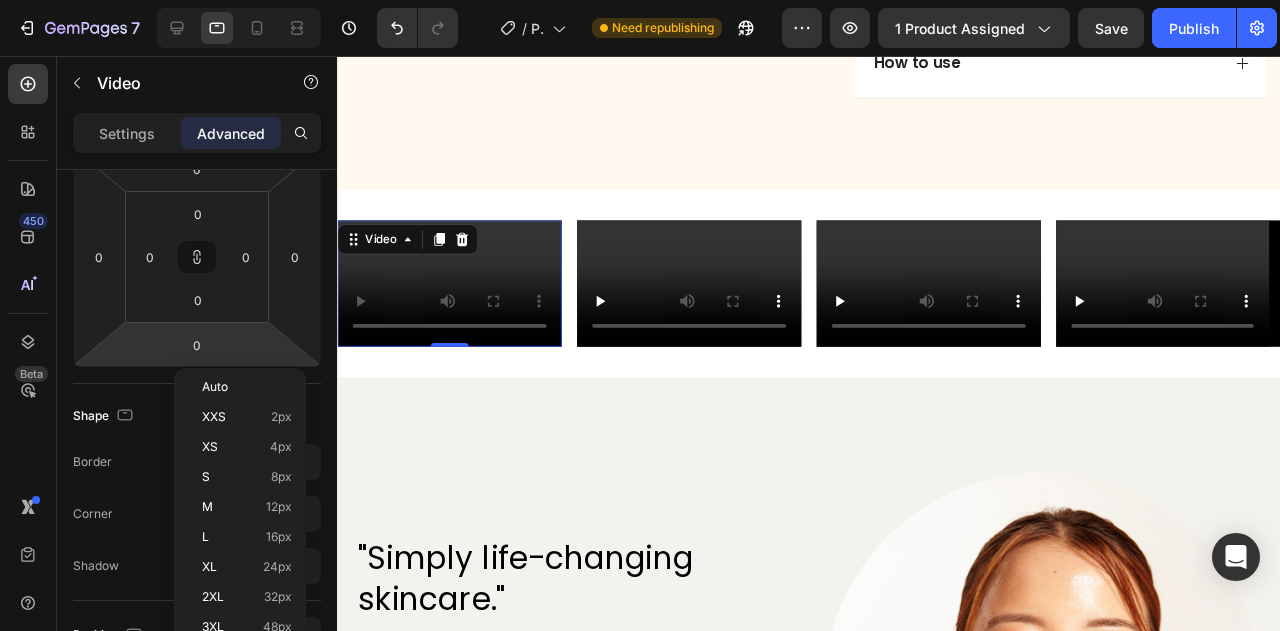 click on "L 16px" 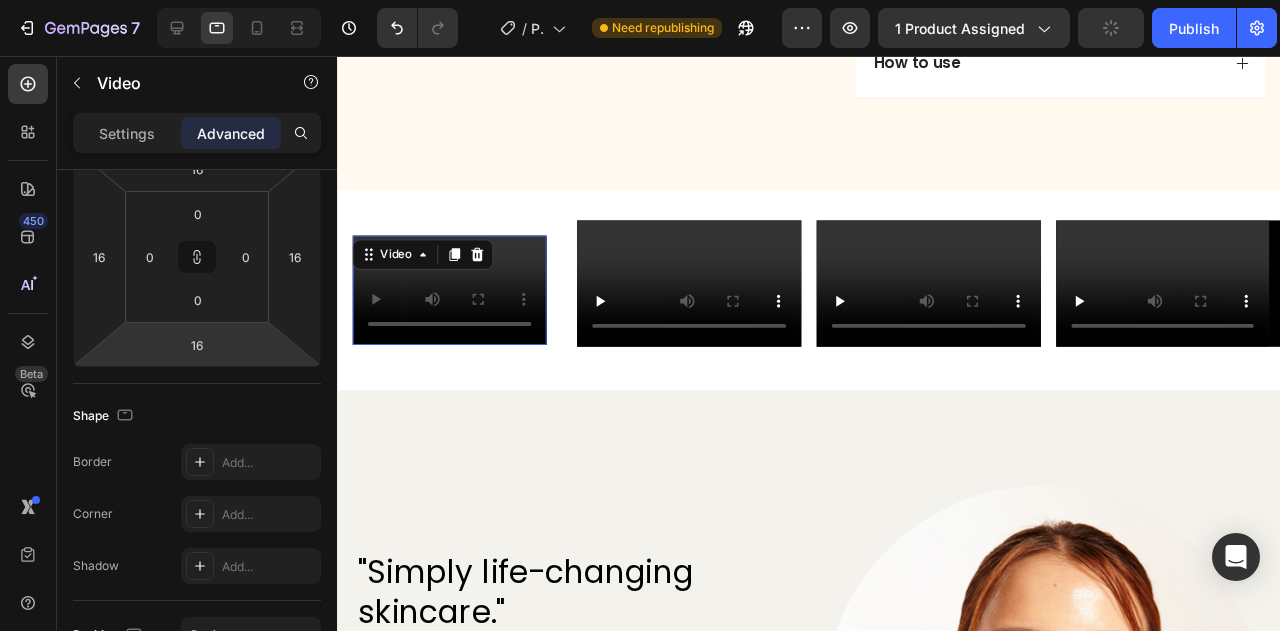 type on "0" 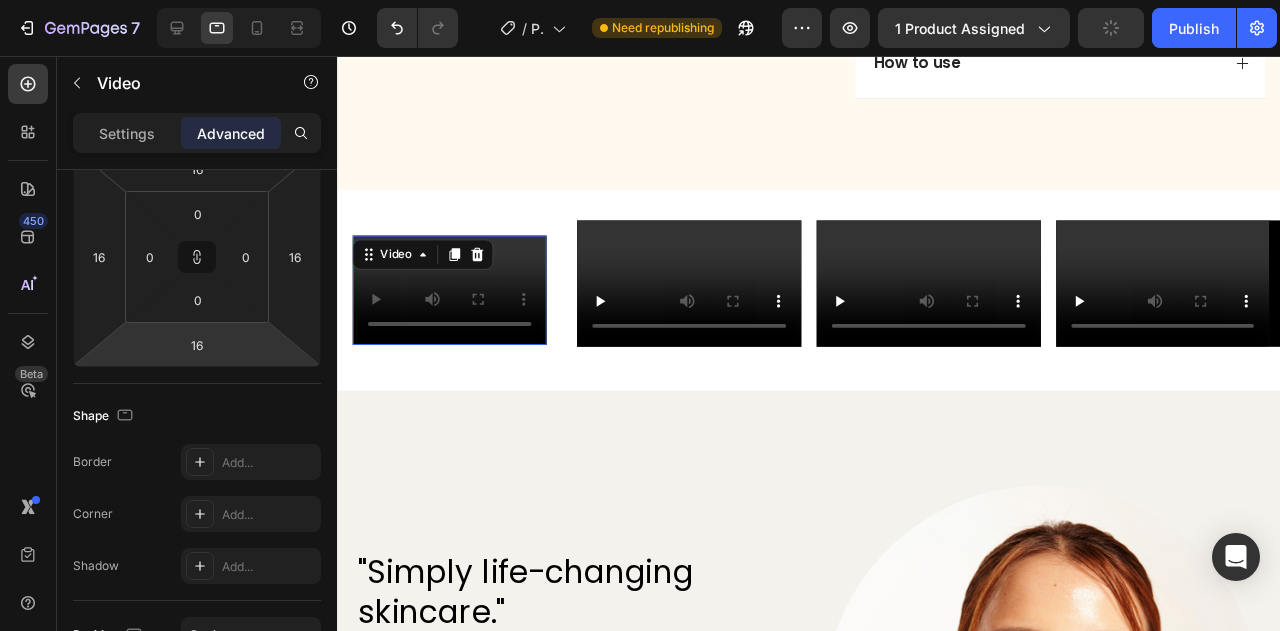 type on "0" 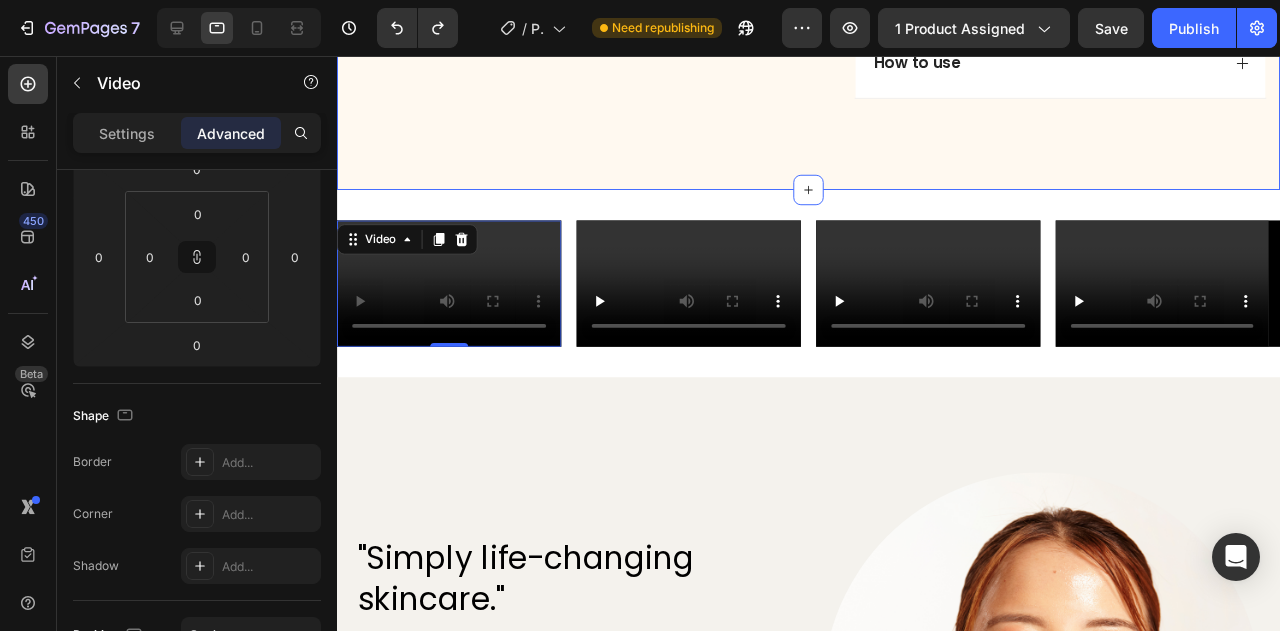 click on "Video   0 Video Video Video Row Section 2" at bounding box center [833, 295] 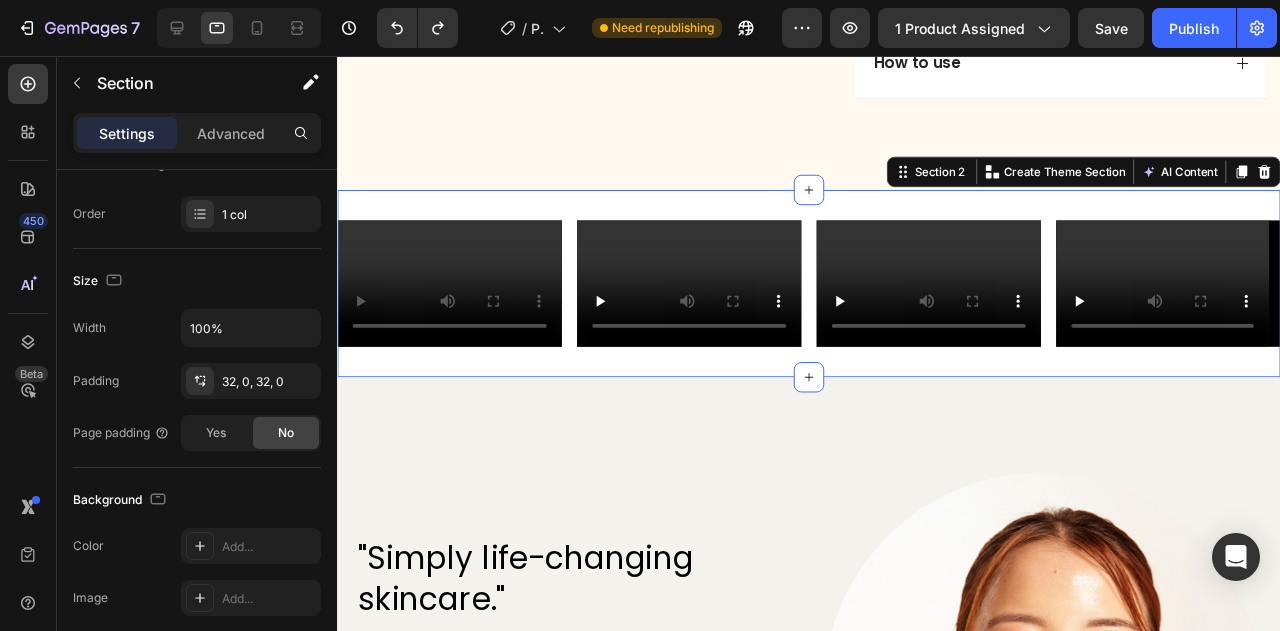 scroll, scrollTop: 0, scrollLeft: 0, axis: both 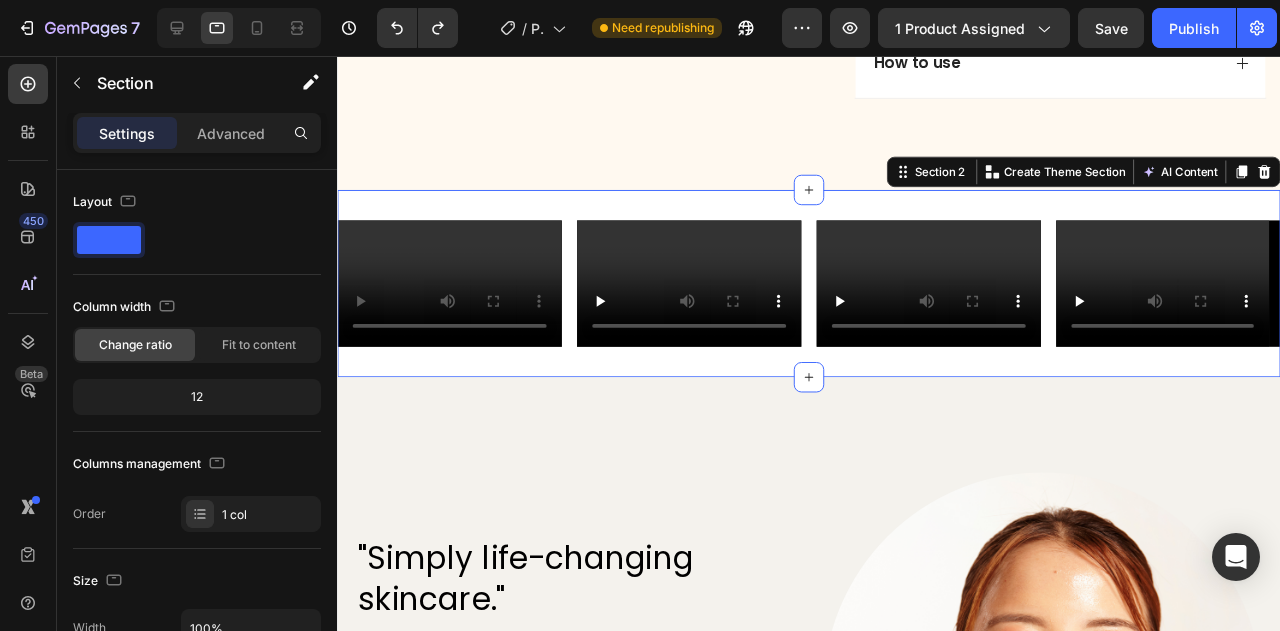 click 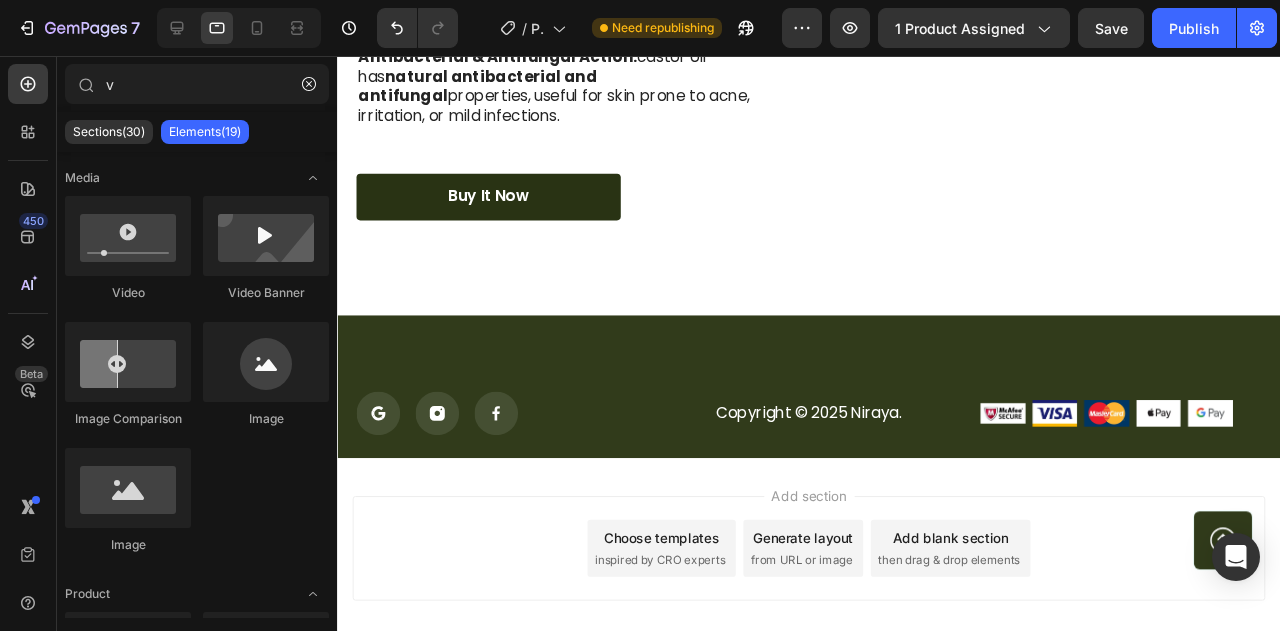 scroll, scrollTop: 3937, scrollLeft: 0, axis: vertical 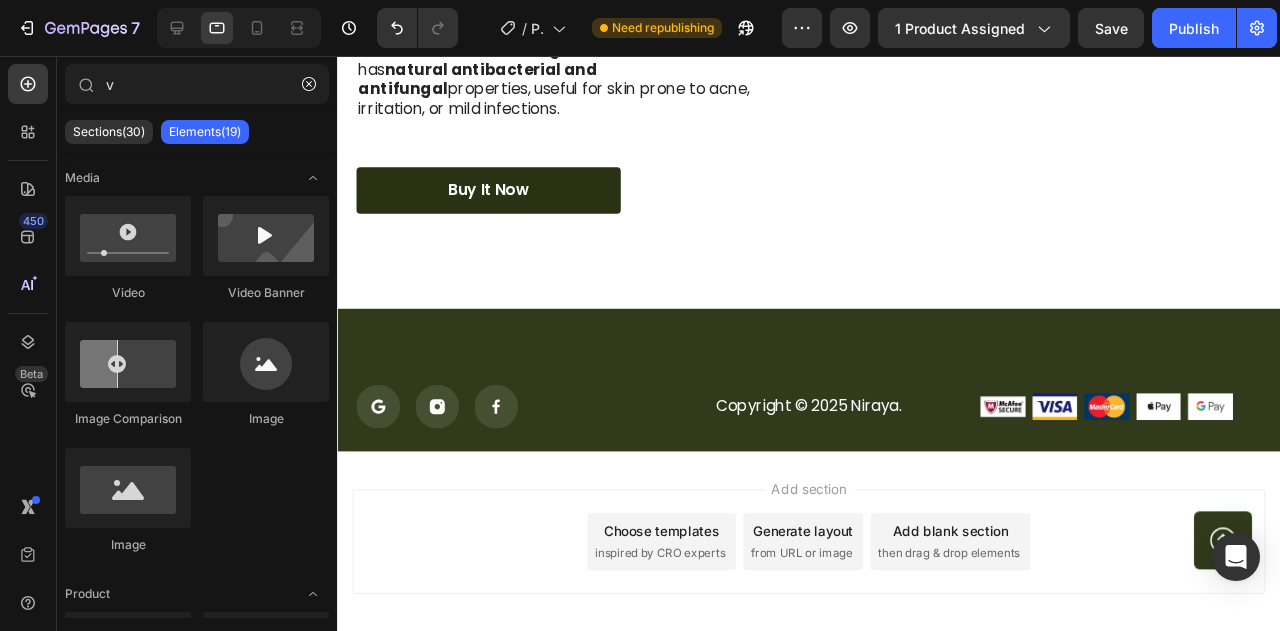 click 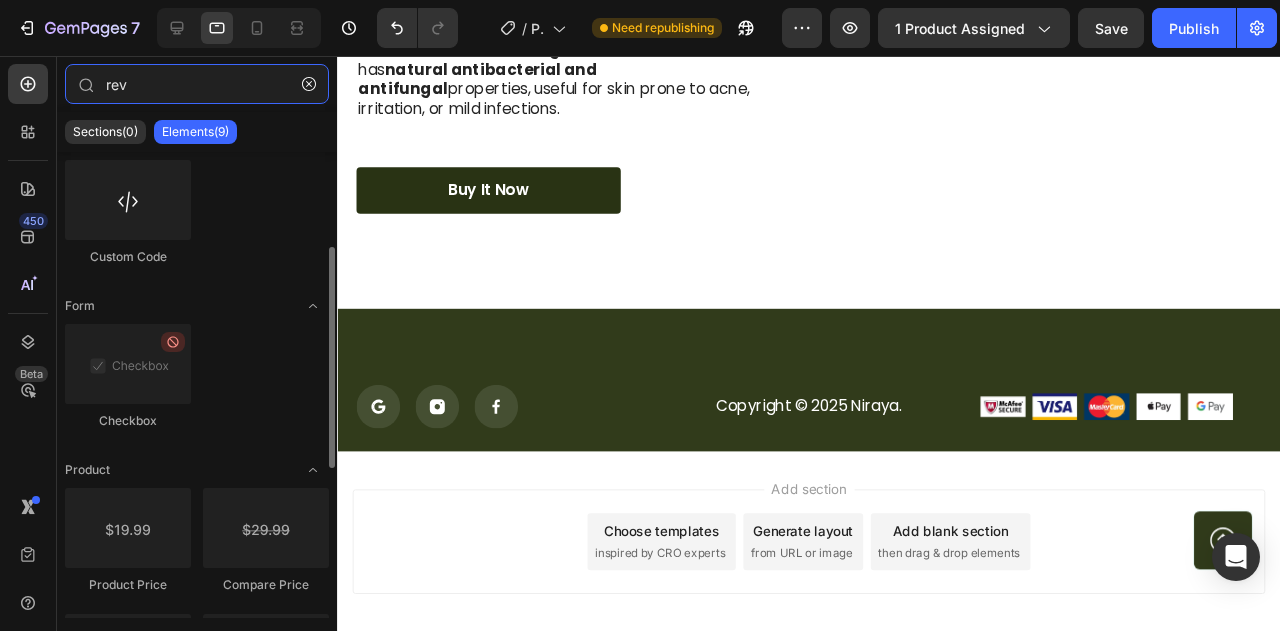 scroll, scrollTop: 514, scrollLeft: 0, axis: vertical 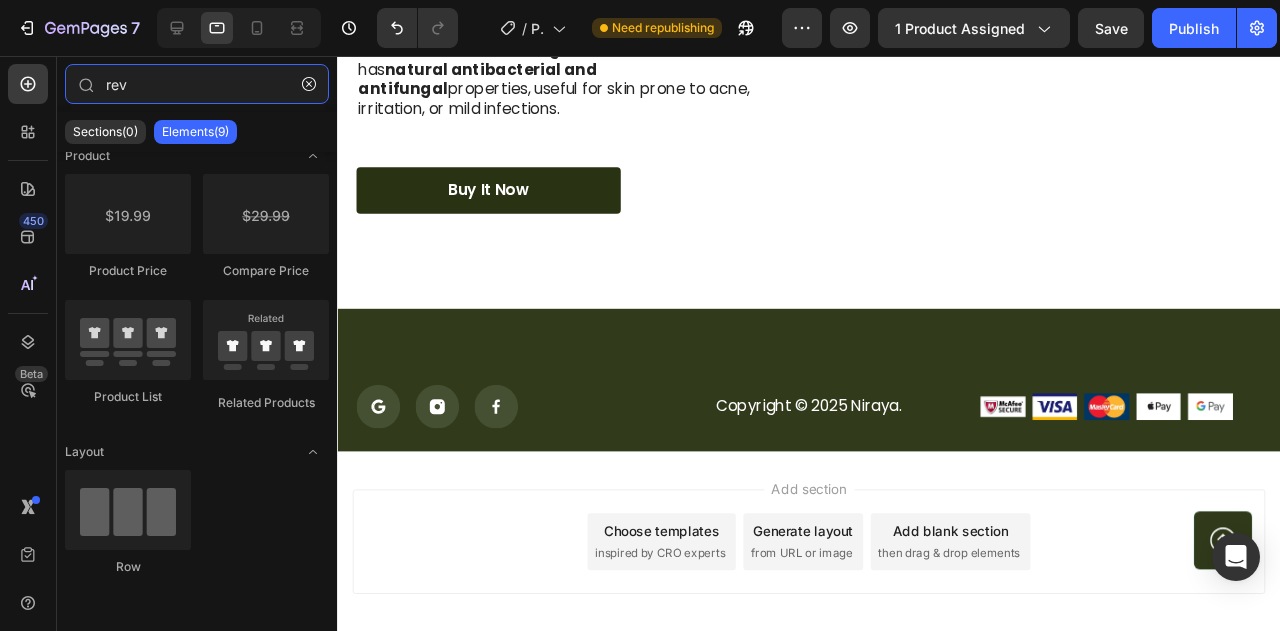 type on "rev" 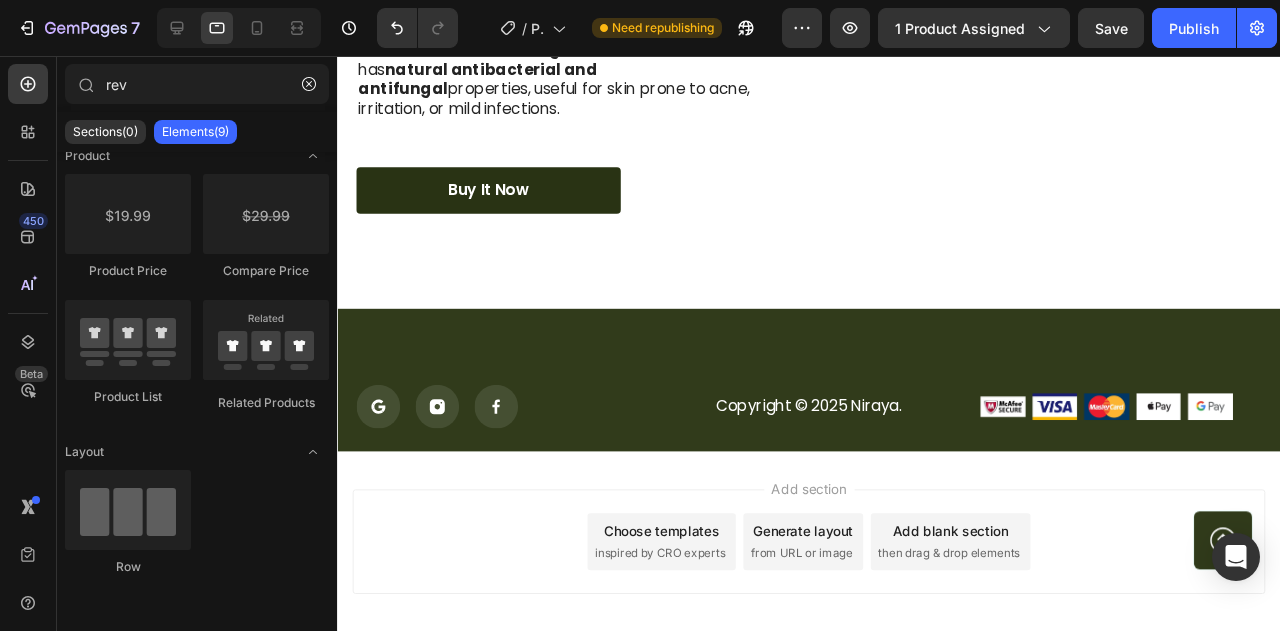 click at bounding box center (128, 510) 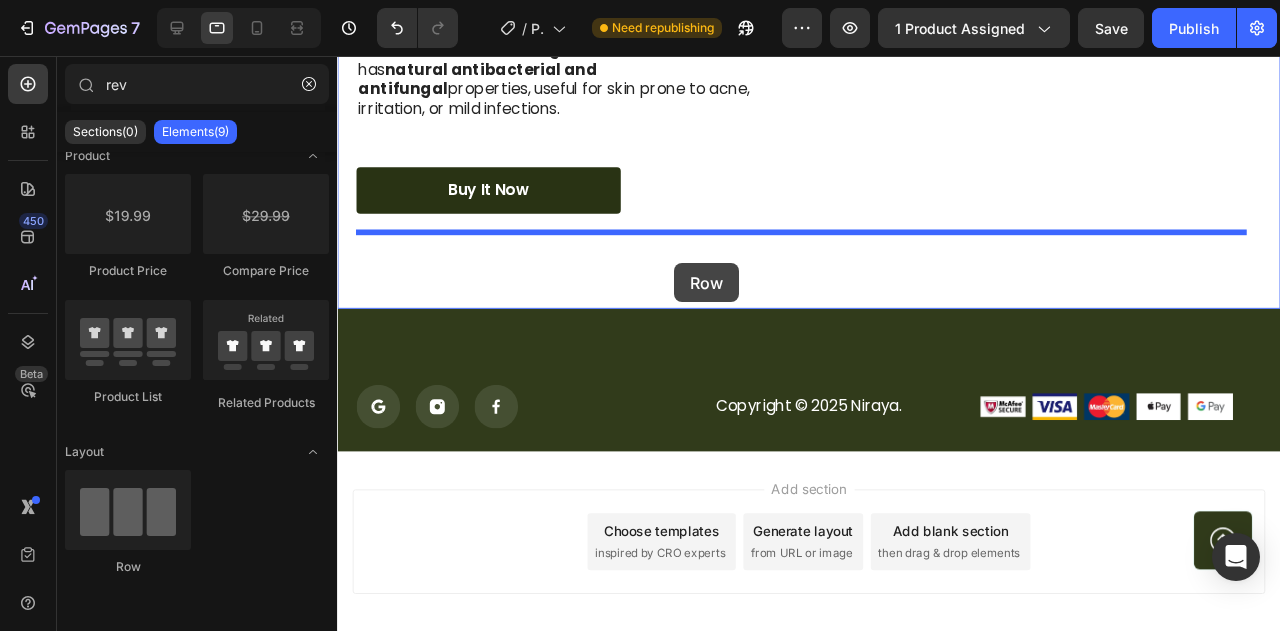 drag, startPoint x: 510, startPoint y: 548, endPoint x: 692, endPoint y: 274, distance: 328.93768 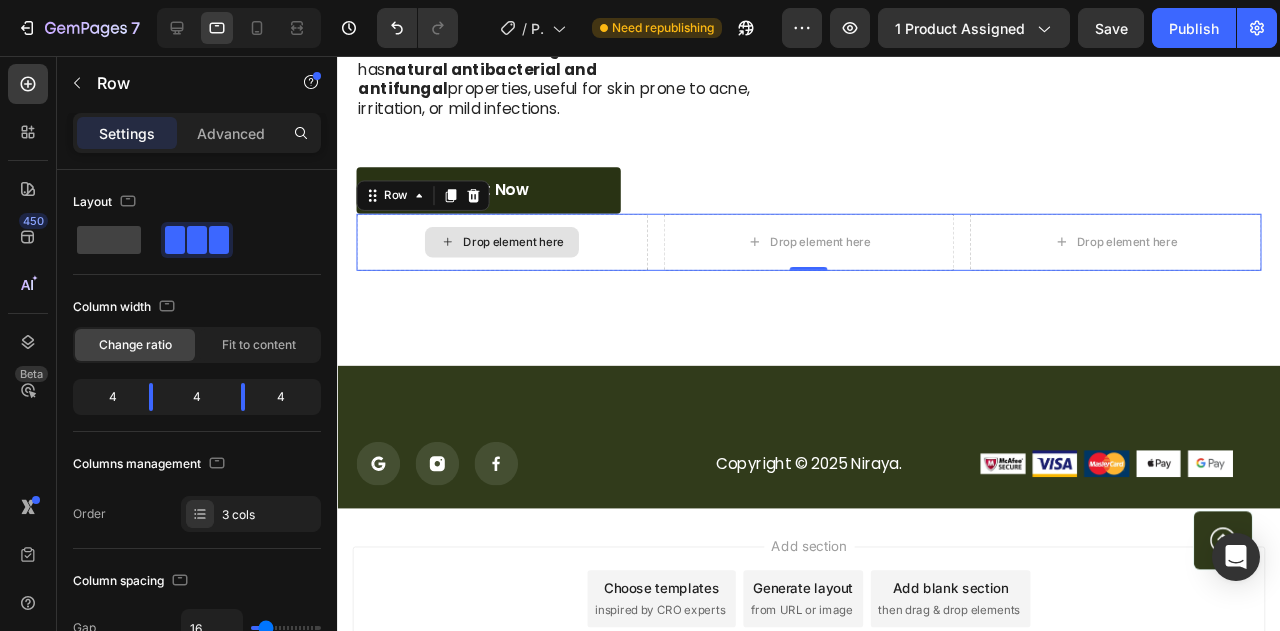 click on "Drop element here" at bounding box center (510, 252) 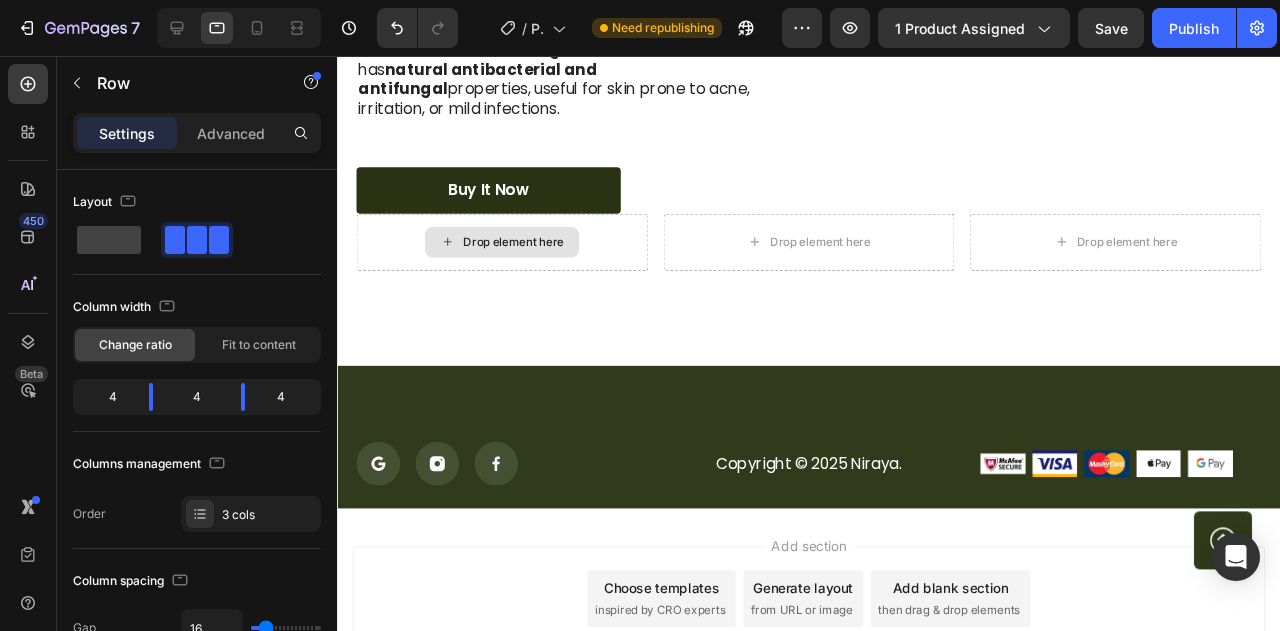 click on "Drop element here" at bounding box center [522, 252] 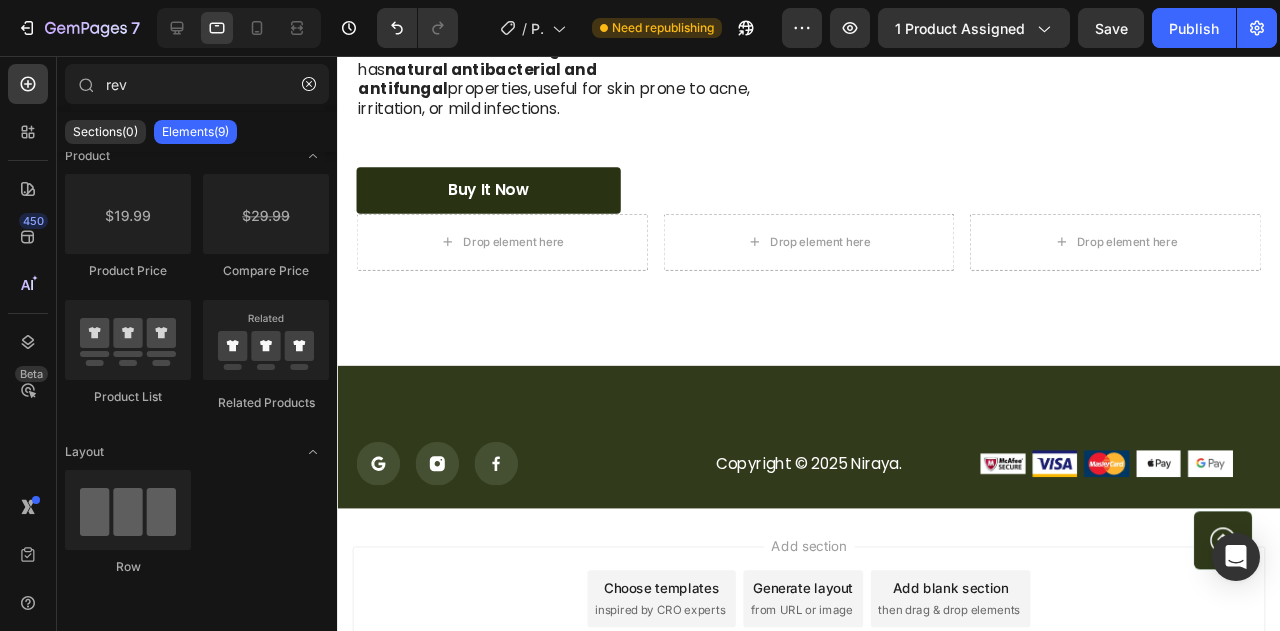 scroll, scrollTop: 314, scrollLeft: 0, axis: vertical 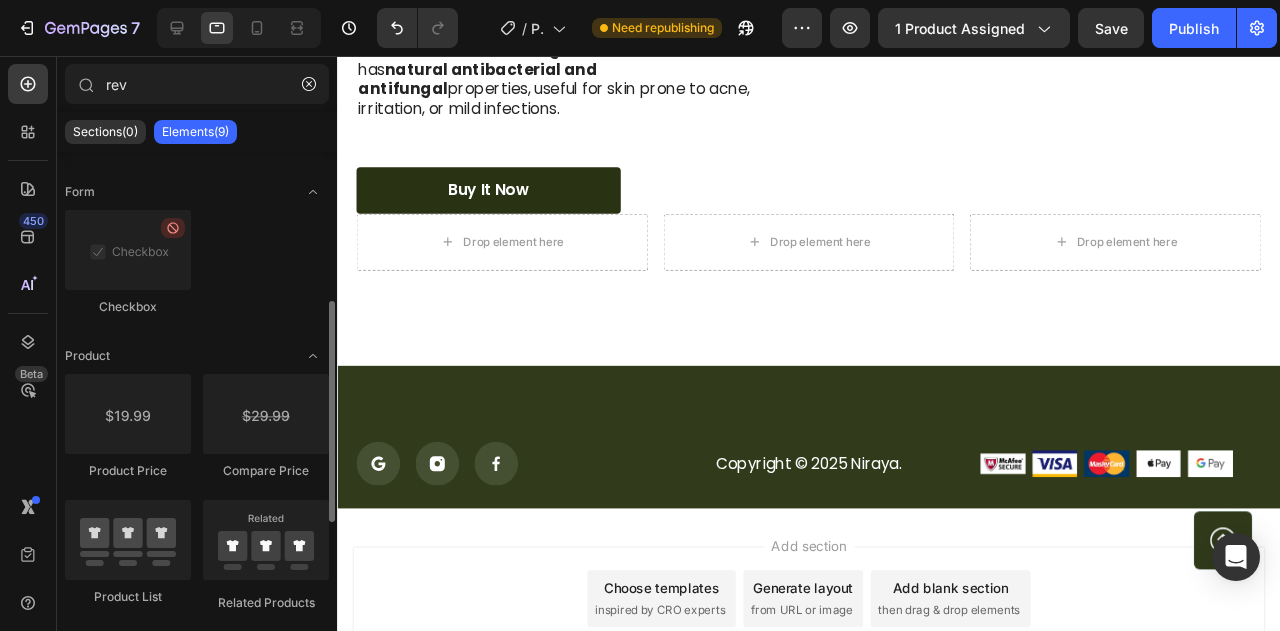 click 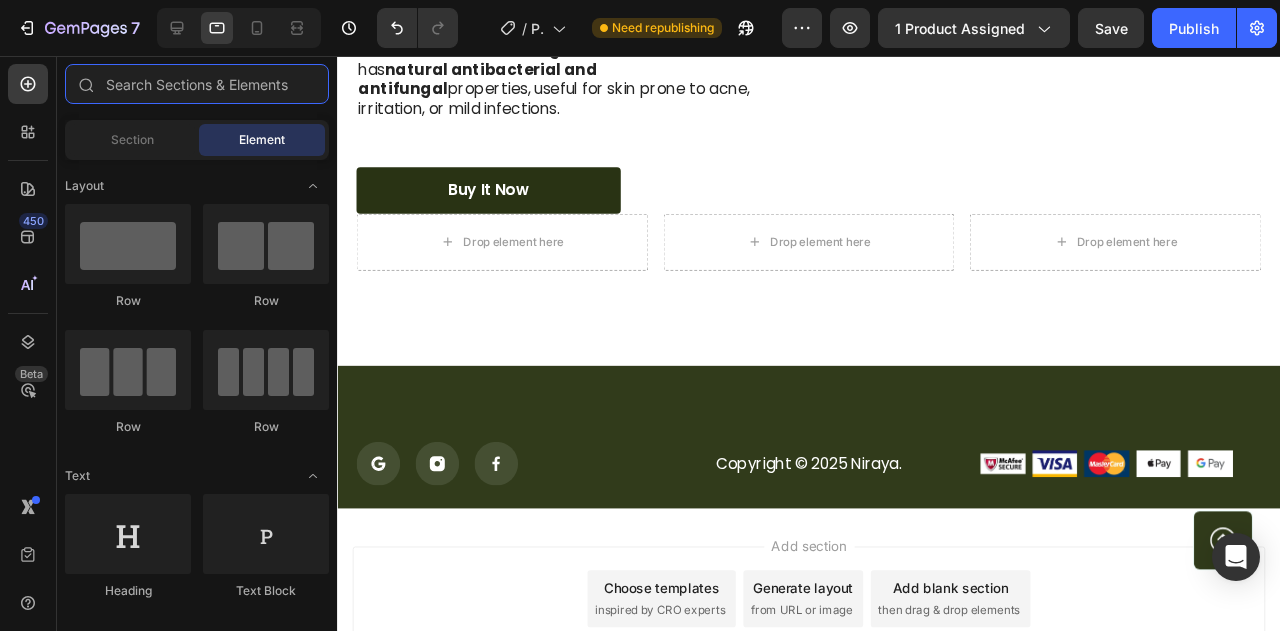 click at bounding box center [197, 84] 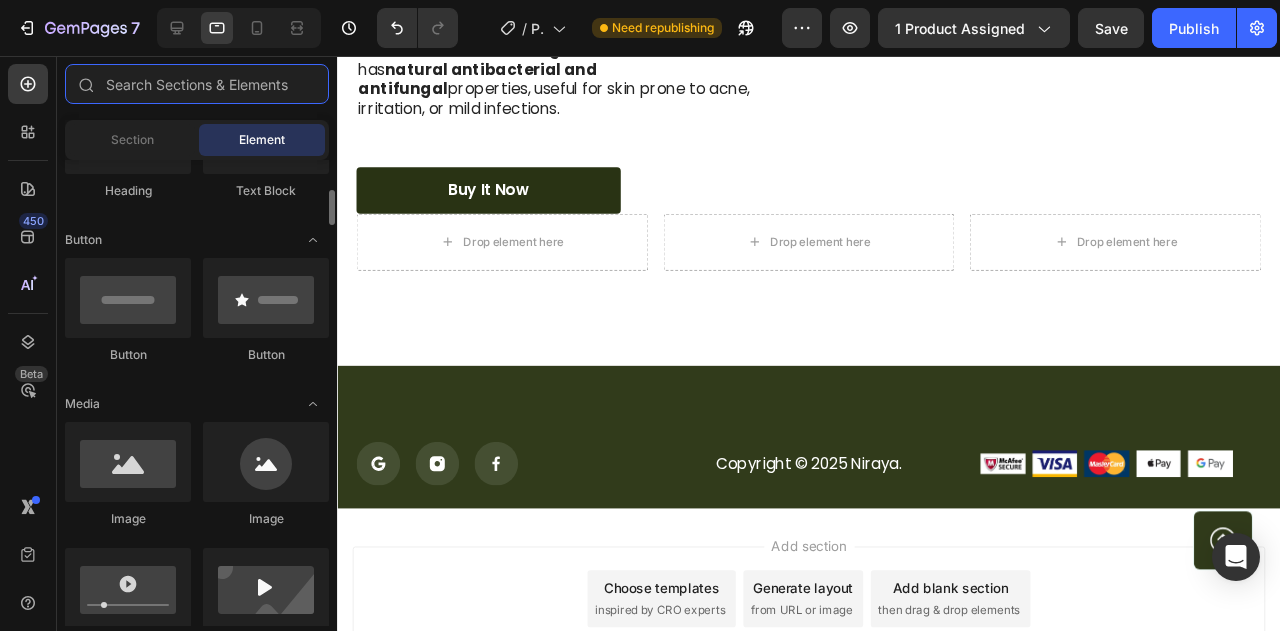 scroll, scrollTop: 0, scrollLeft: 0, axis: both 